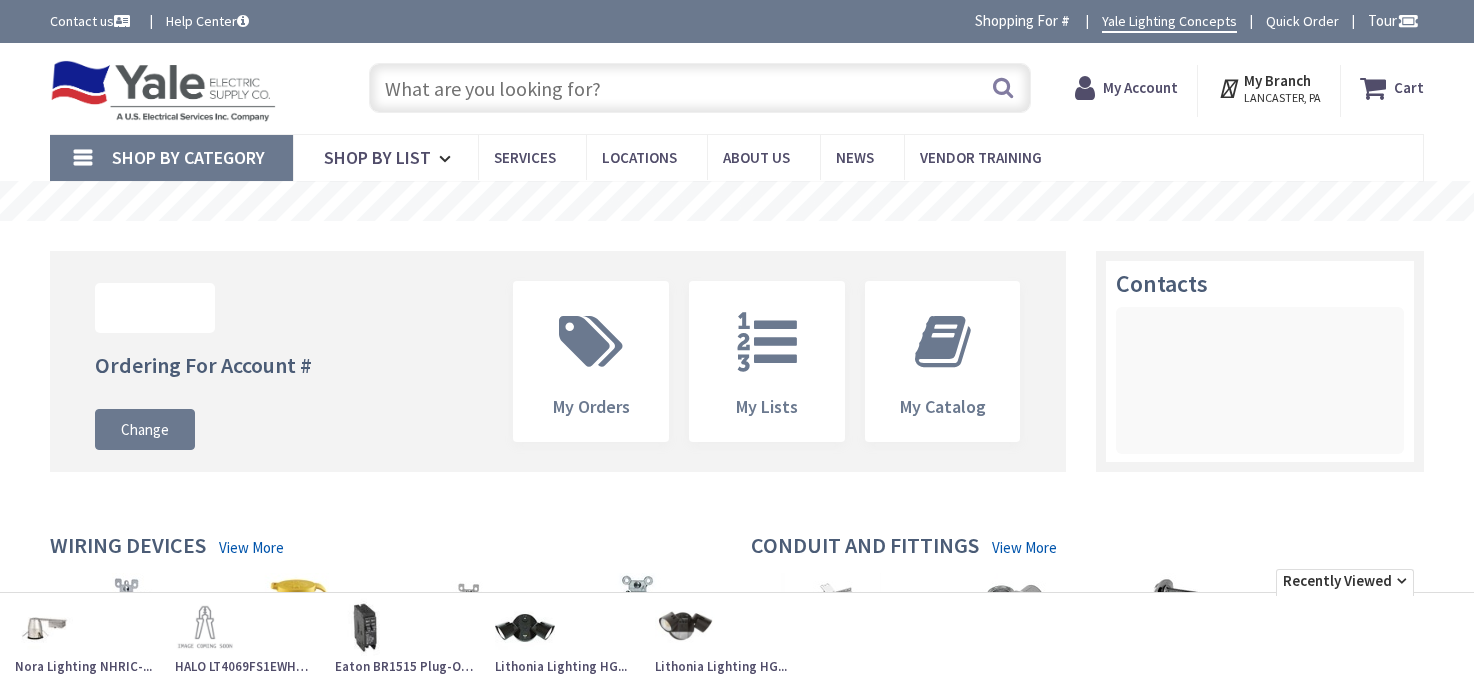 scroll, scrollTop: 0, scrollLeft: 0, axis: both 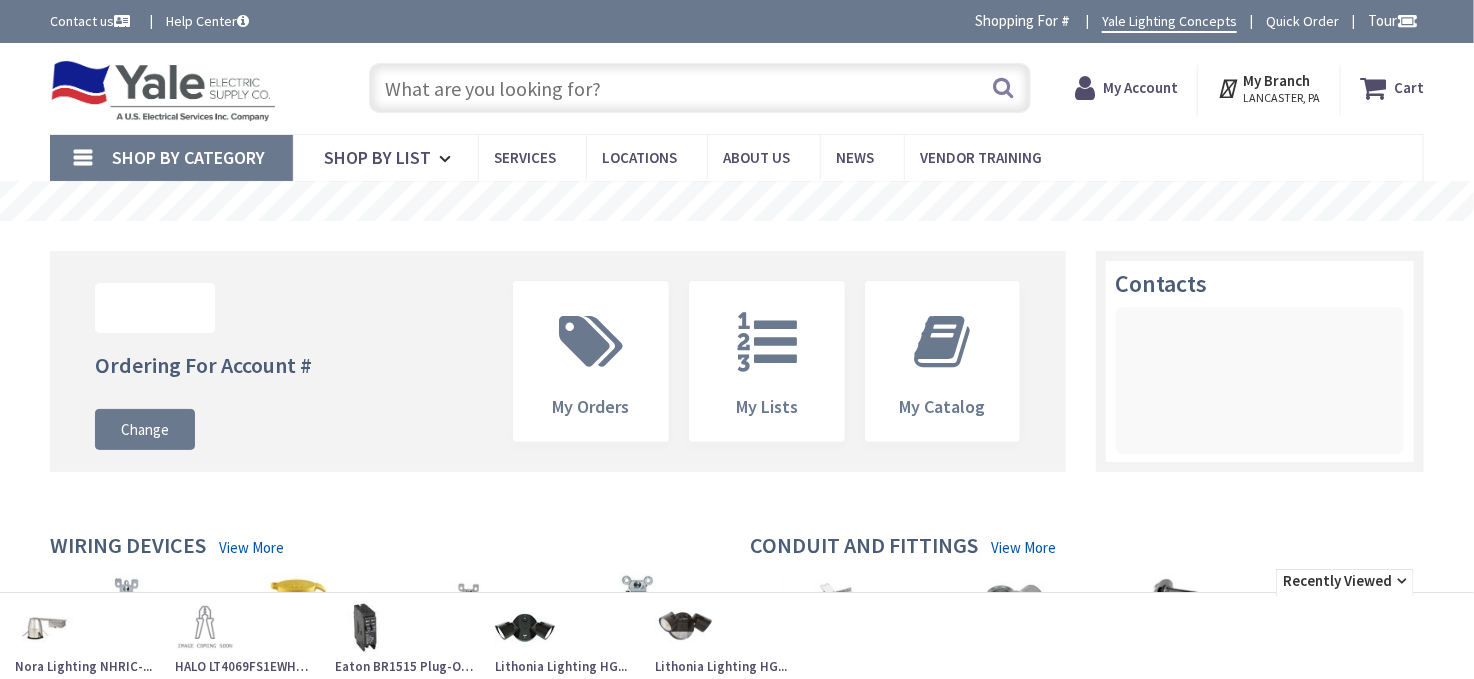 type on "[STREET], [CITY], [STATE], [COUNTRY]" 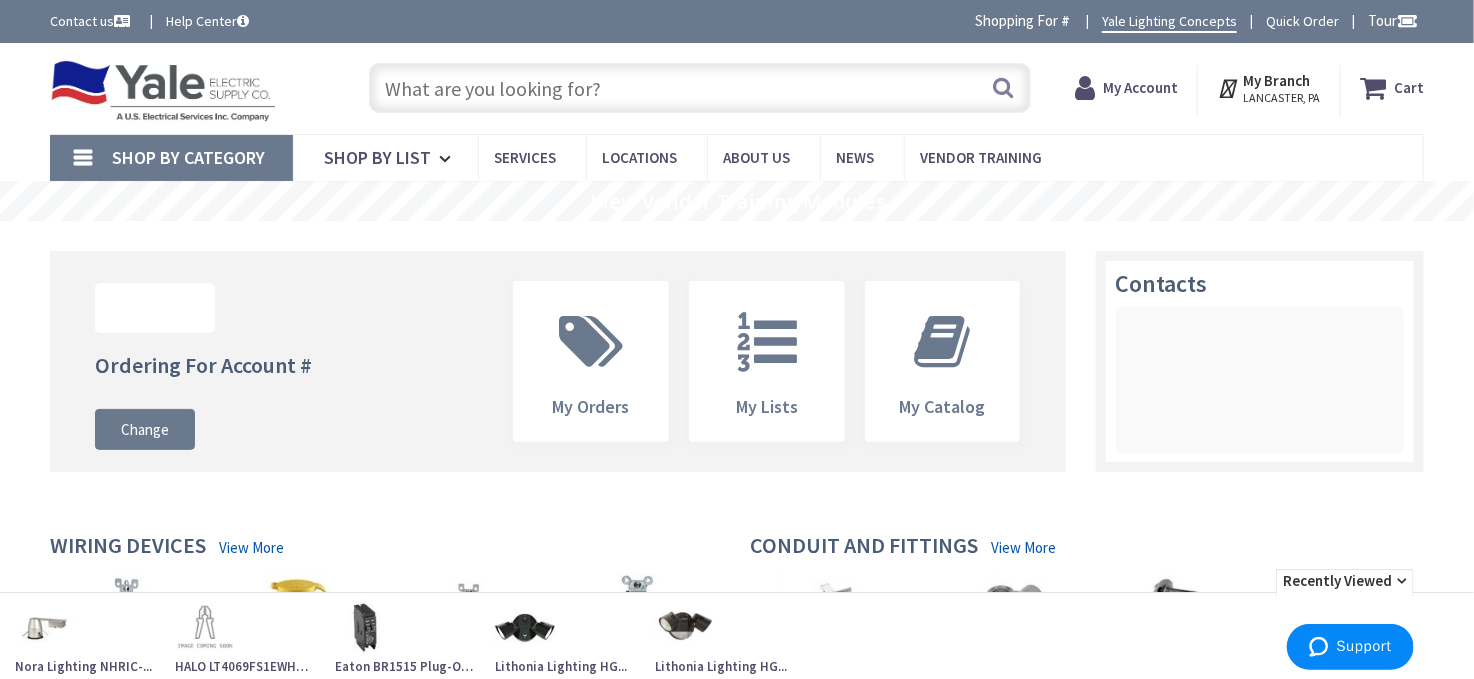 click at bounding box center [700, 88] 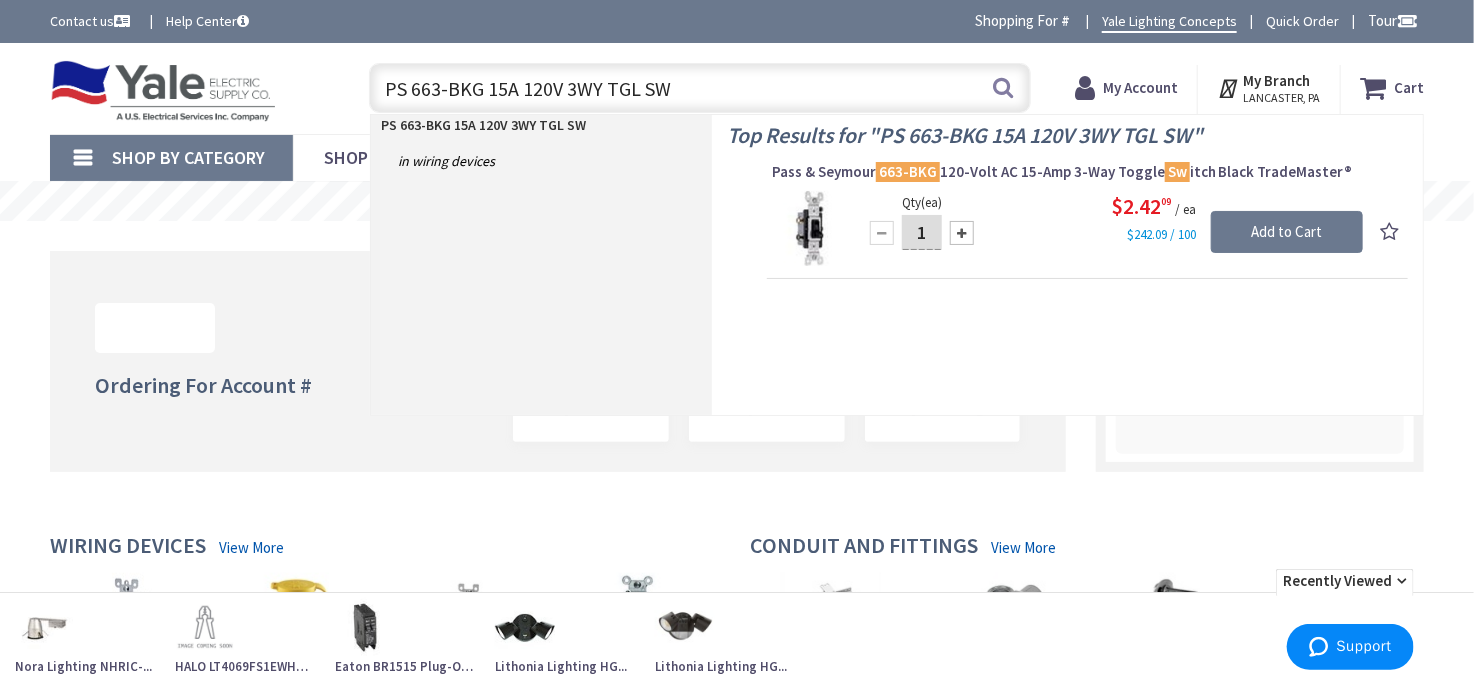 type on "PS 663-BKG 15A 120V 3WY TGL SW" 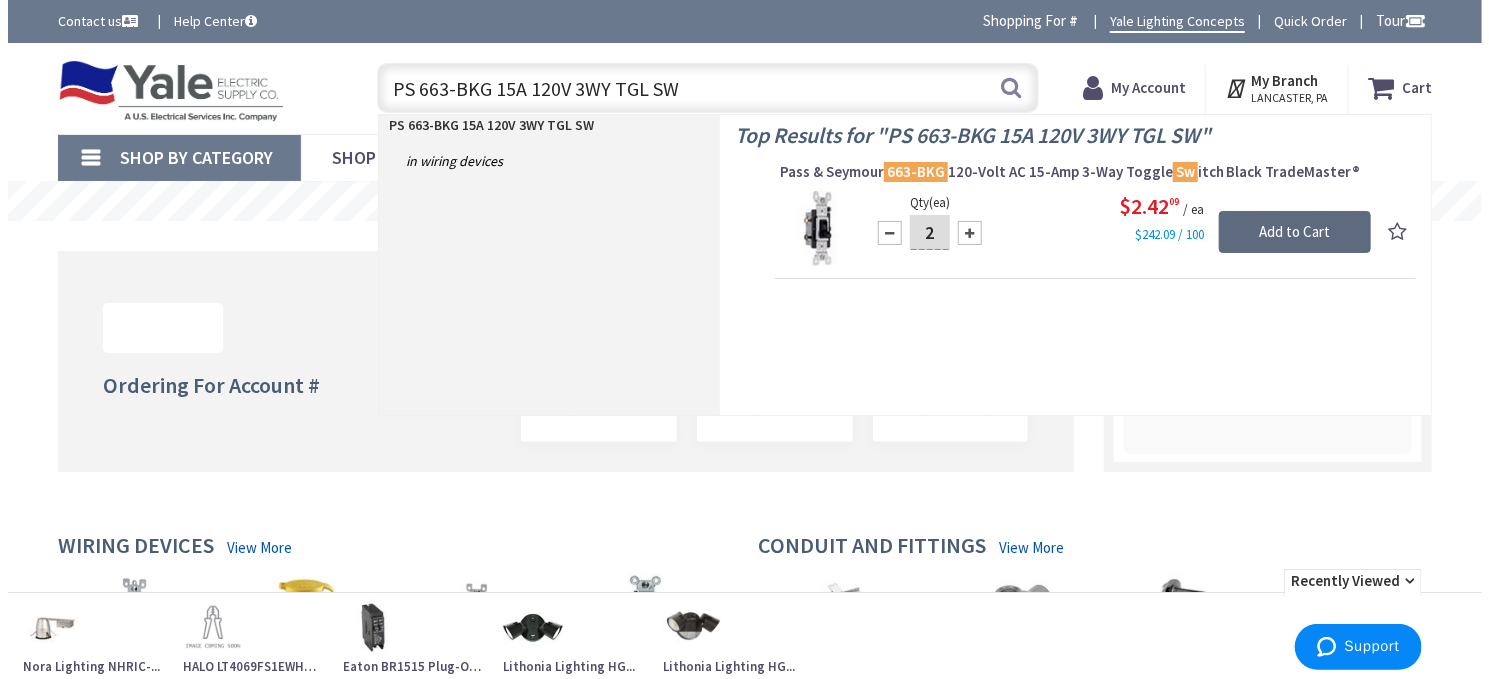 scroll, scrollTop: 0, scrollLeft: 0, axis: both 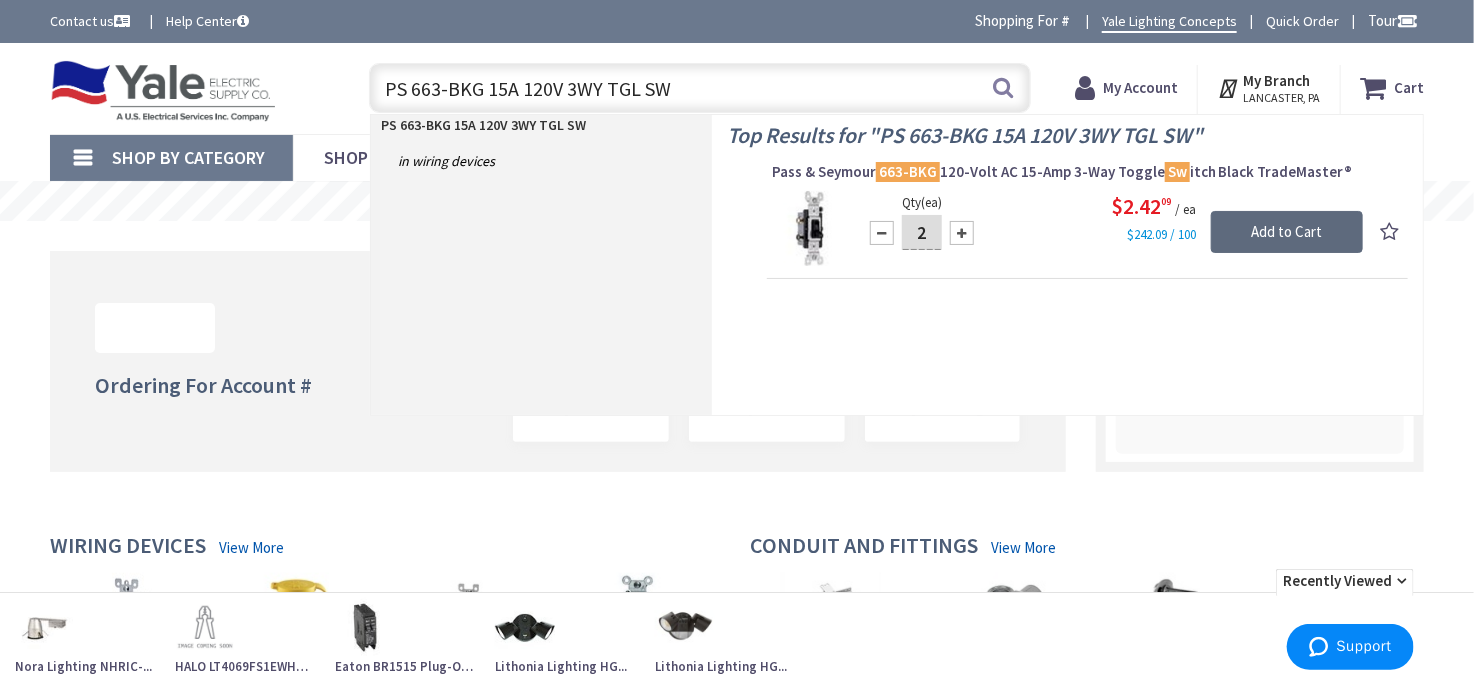 click on "Add to Cart" at bounding box center [1287, 232] 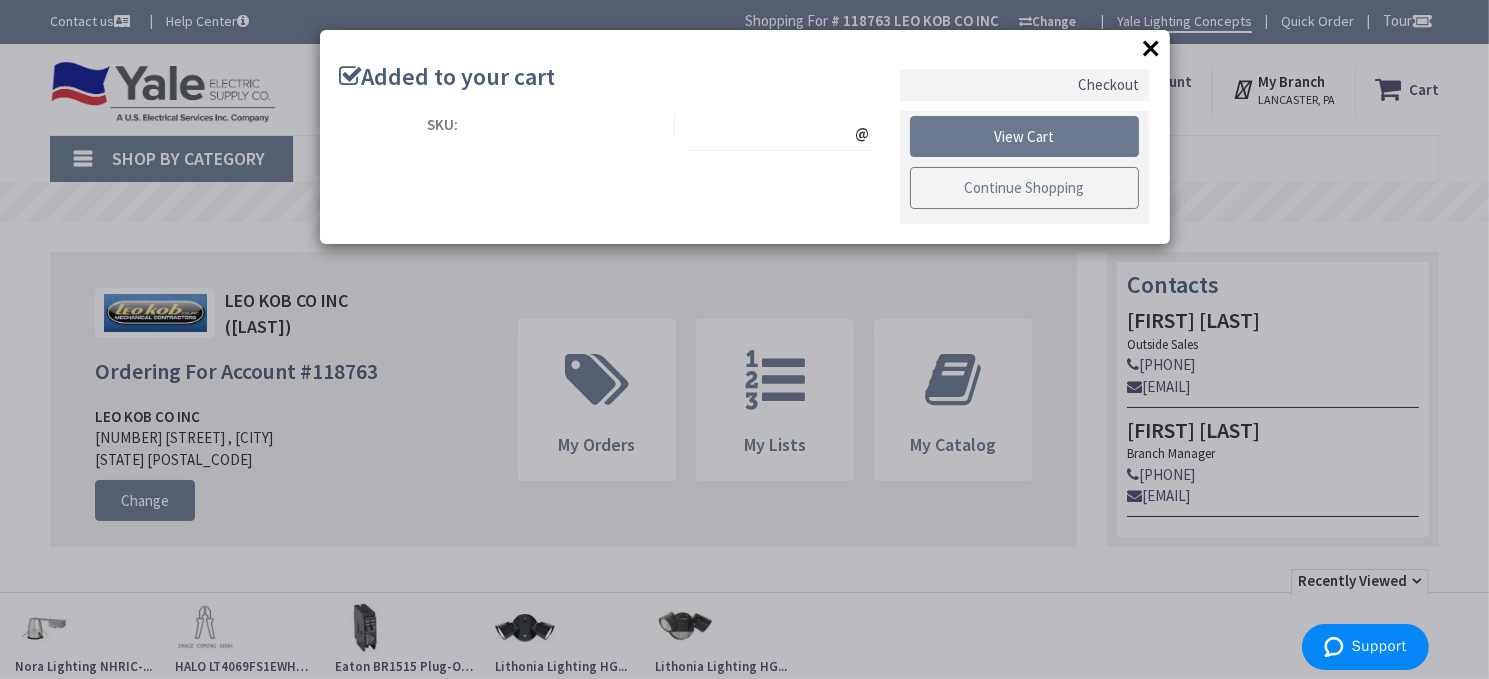 click on "Continue Shopping" at bounding box center (1025, 188) 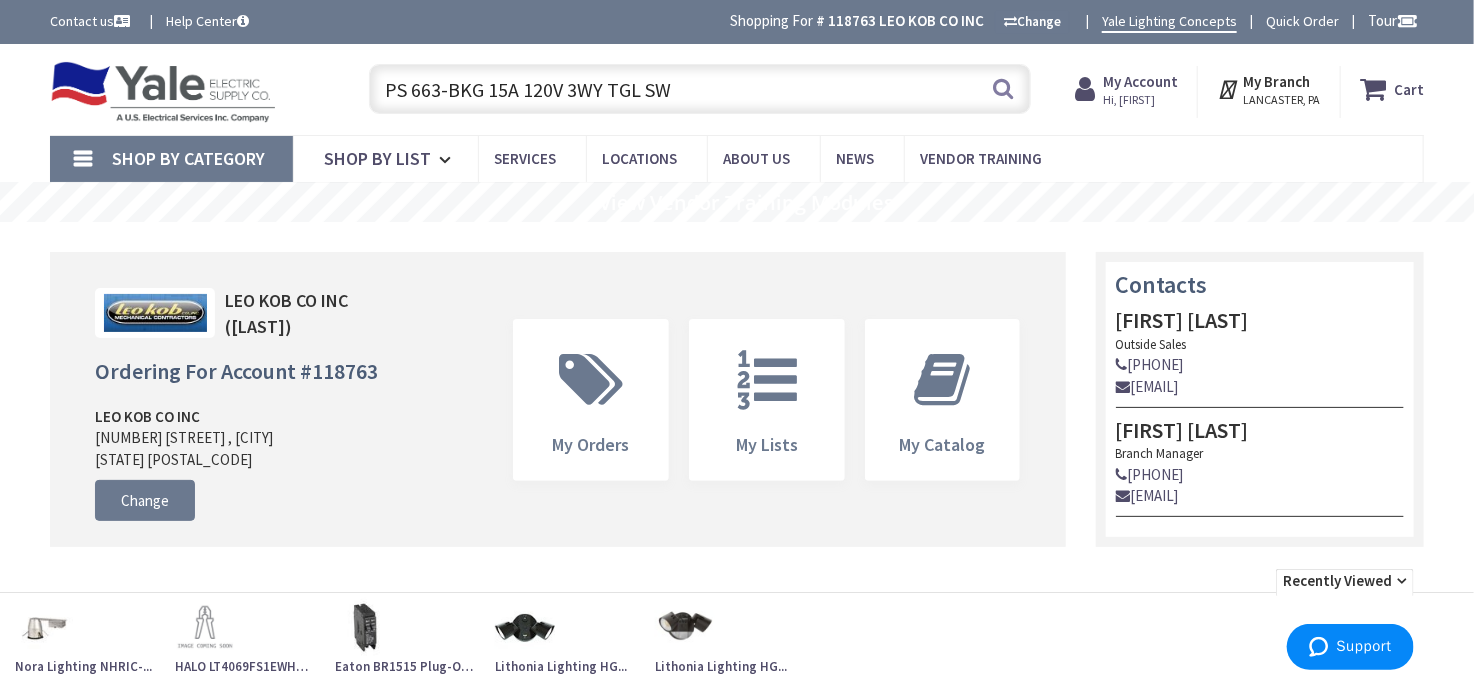 click on "PS 663-BKG 15A 120V 3WY TGL SW" at bounding box center [700, 89] 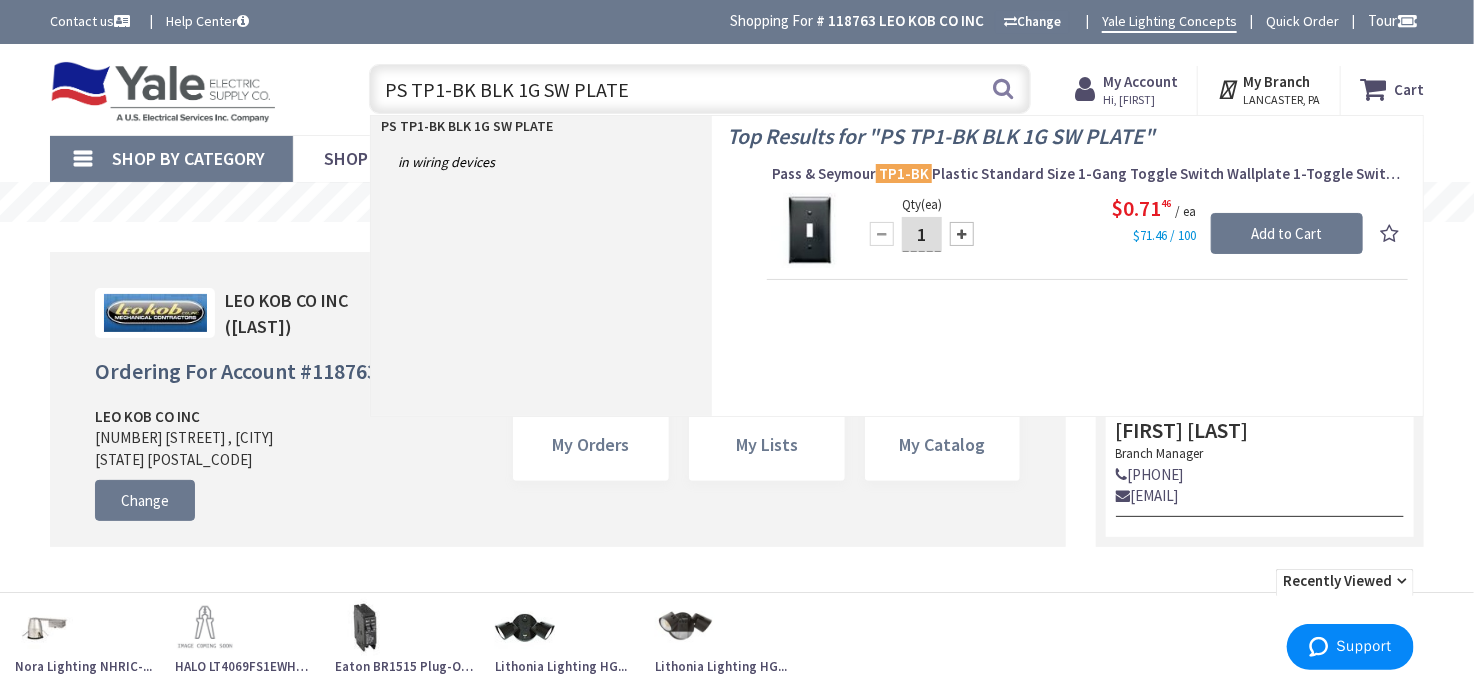 type on "PS TP1-BK BLK 1G SW PLATE" 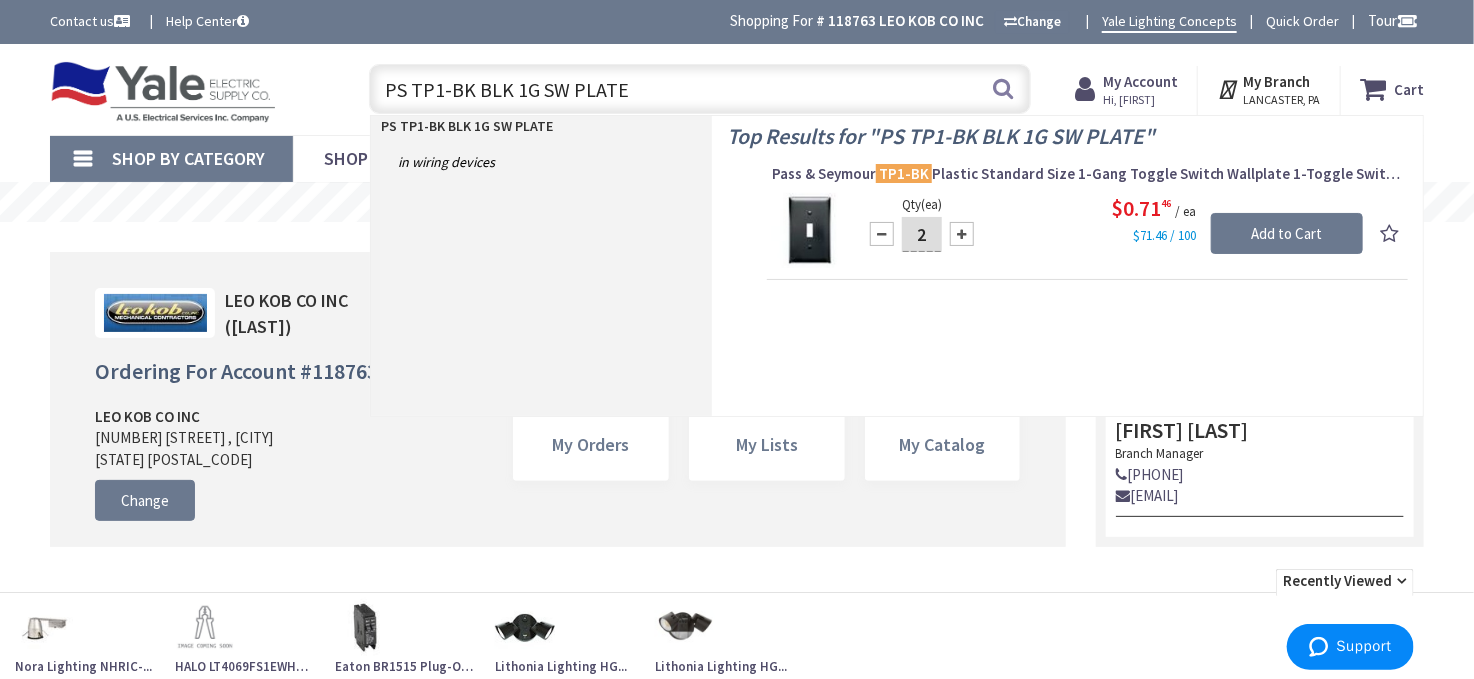 click at bounding box center (962, 234) 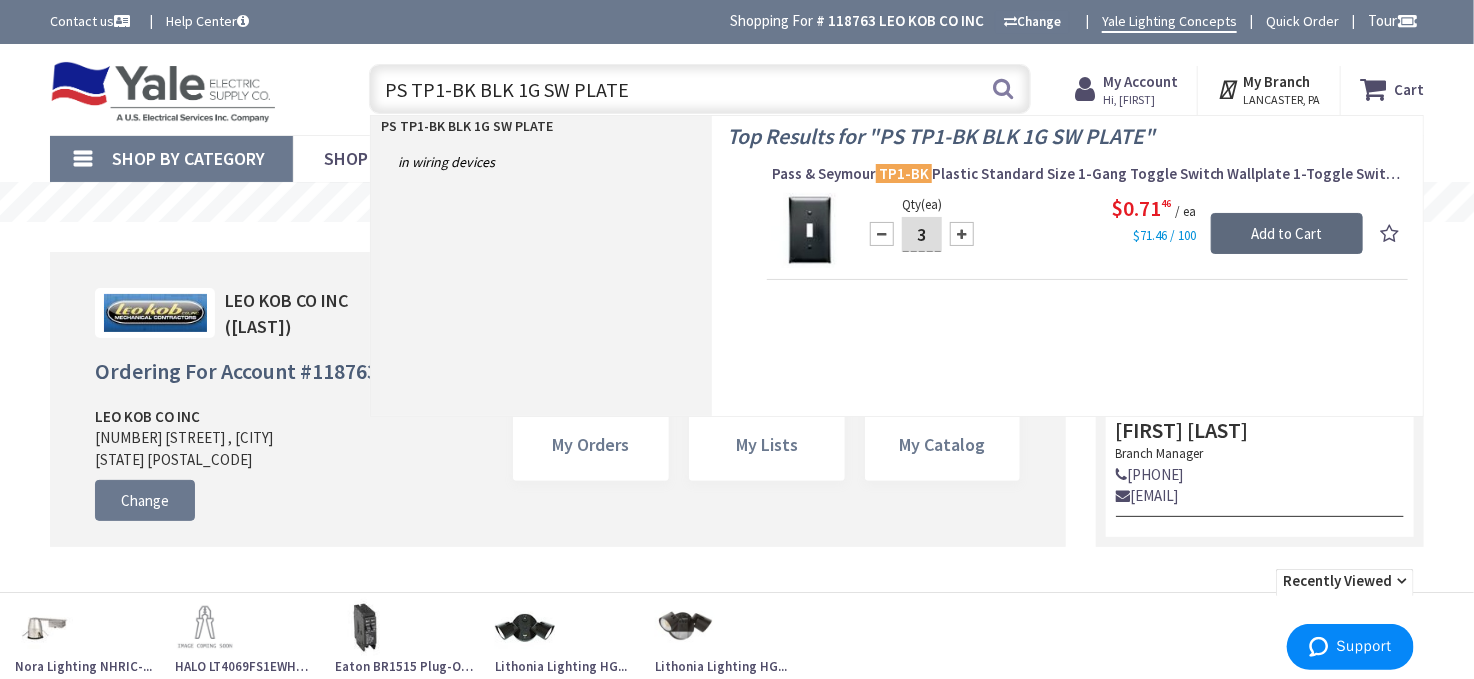 click on "Add to Cart" at bounding box center [1287, 234] 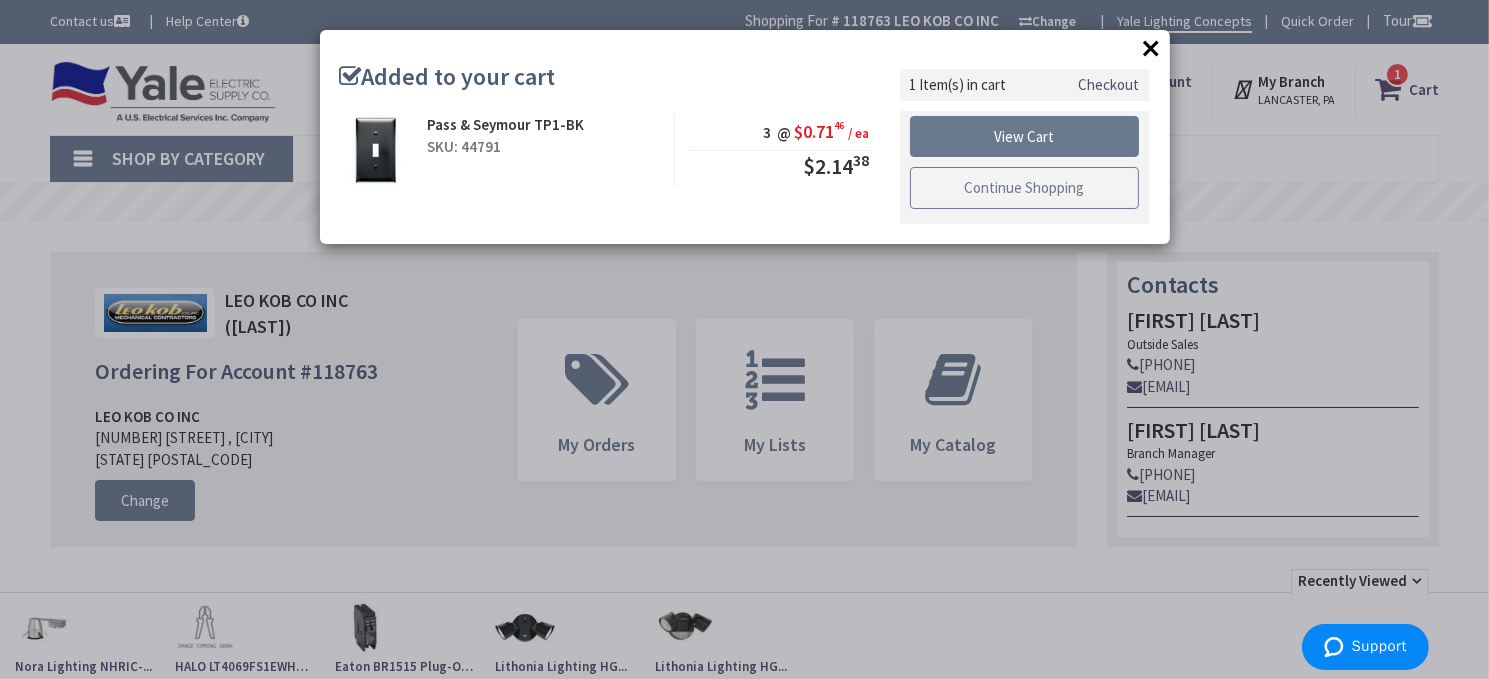 click on "Continue Shopping" at bounding box center (1025, 188) 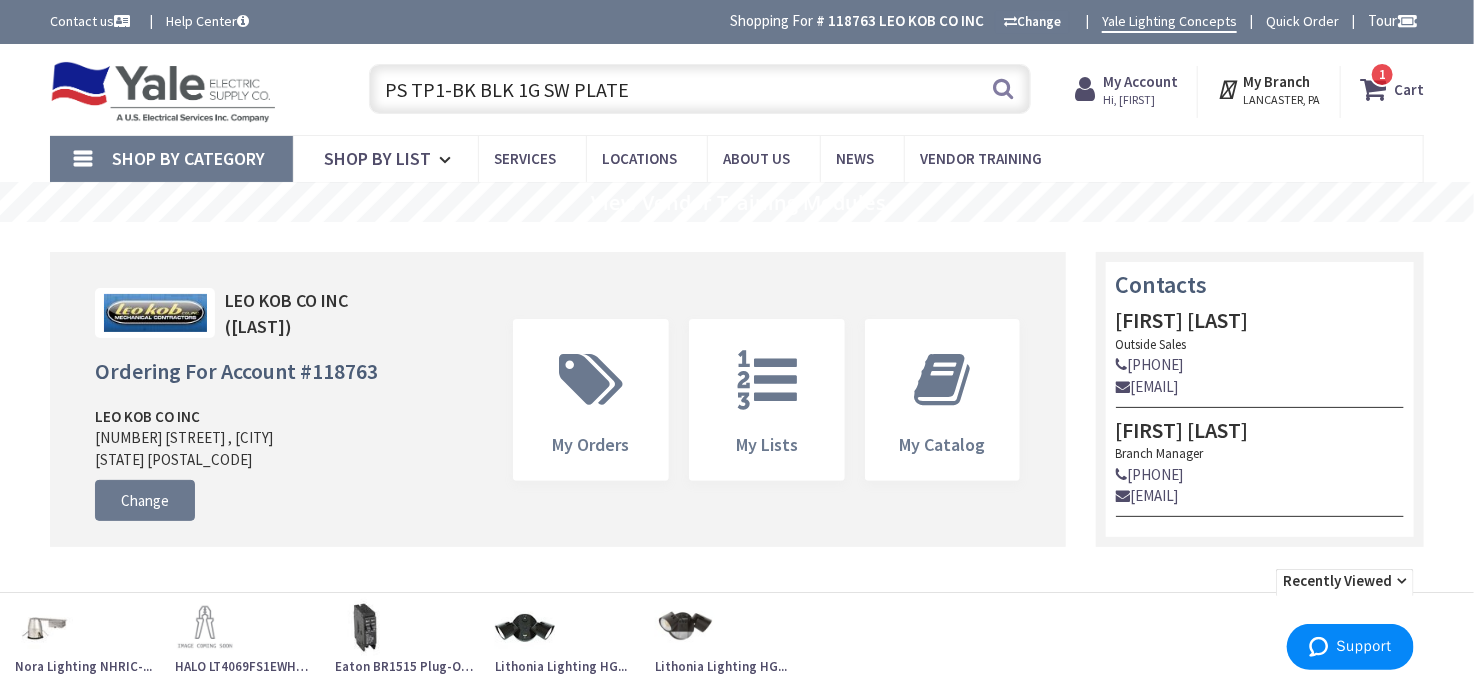 click on "PS TP1-BK BLK 1G SW PLATE" at bounding box center [700, 89] 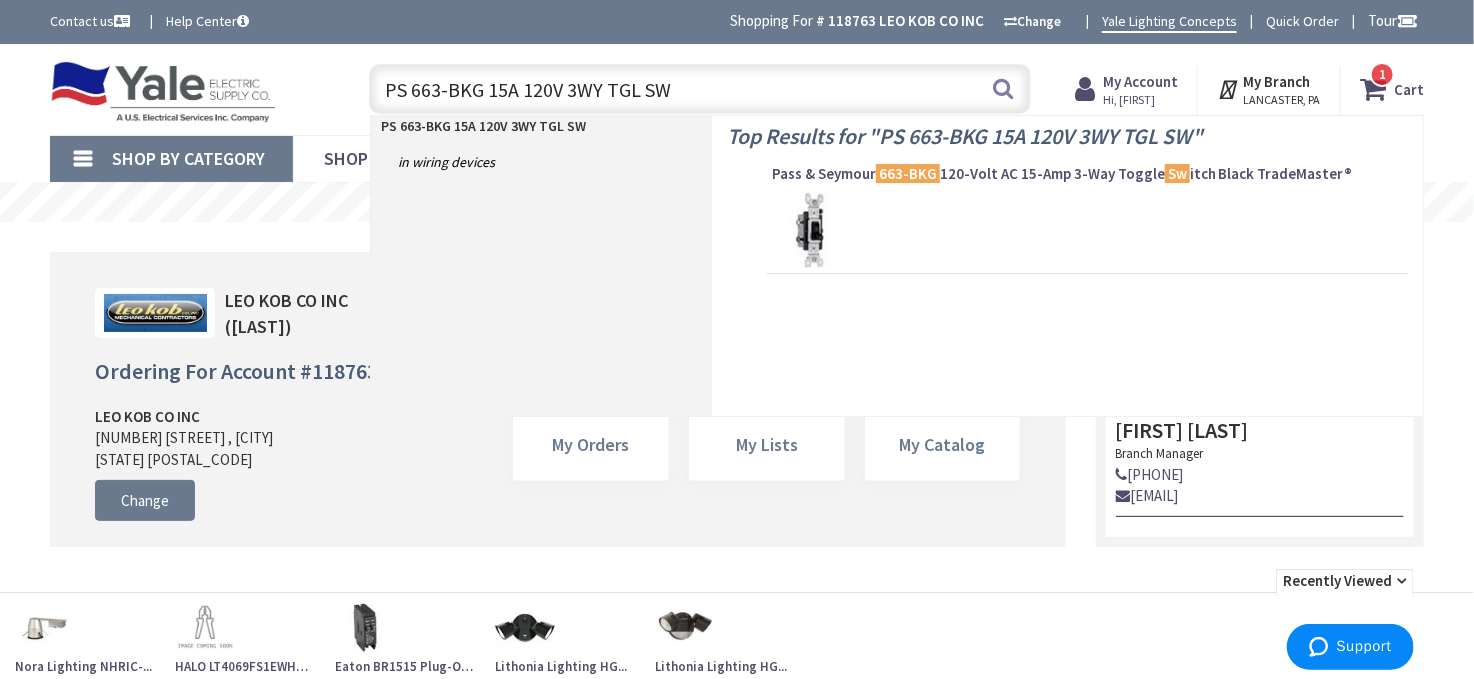 click on "PS 663-BKG 15A 120V 3WY TGL SW" at bounding box center [700, 89] 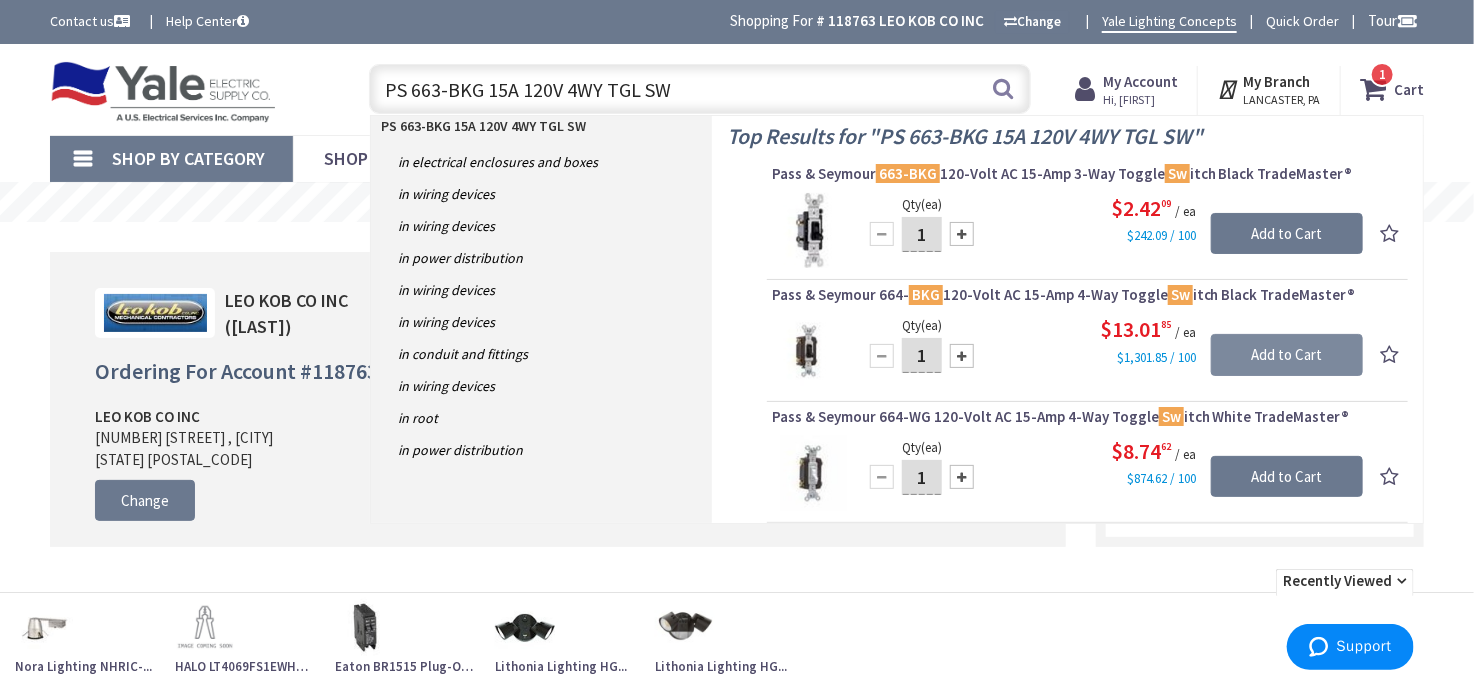 type on "PS 663-BKG 15A 120V 4WY TGL SW" 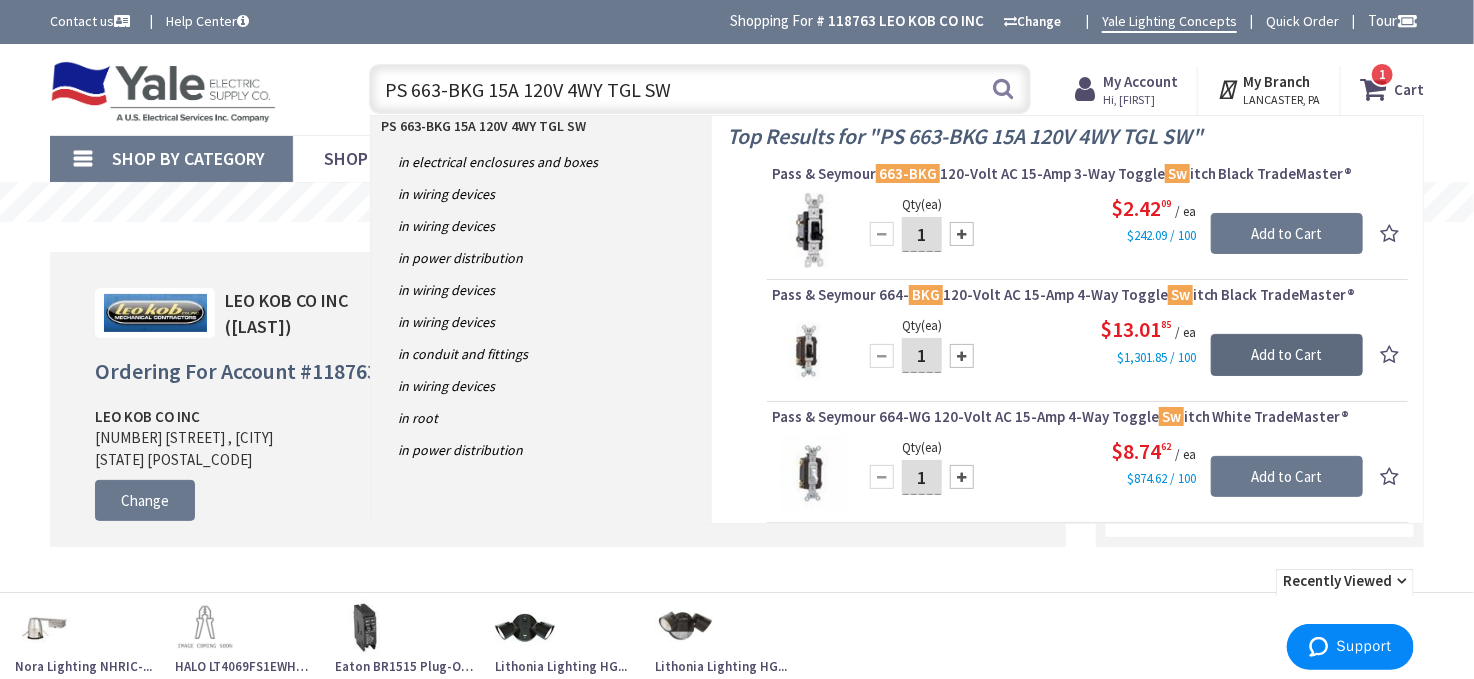 click on "Add to Cart" at bounding box center (1287, 355) 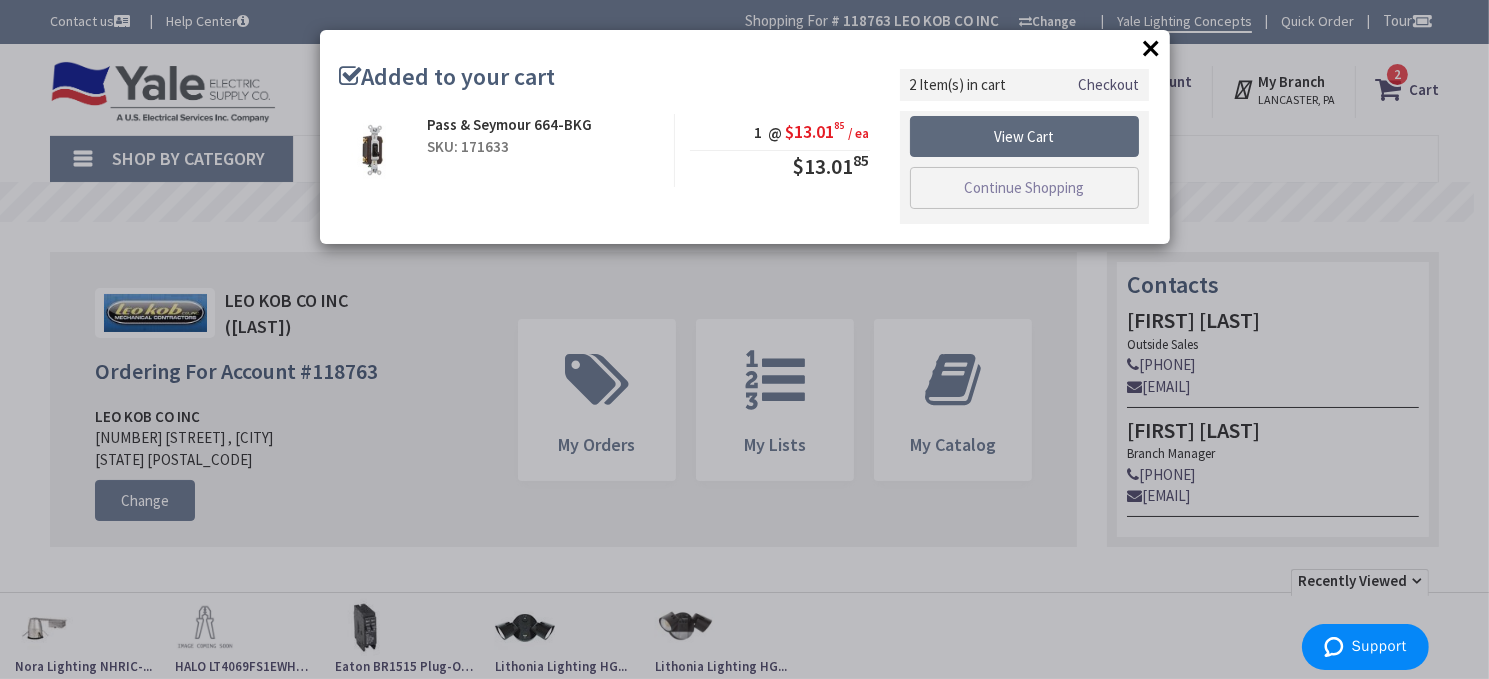 click on "View Cart" at bounding box center (1025, 137) 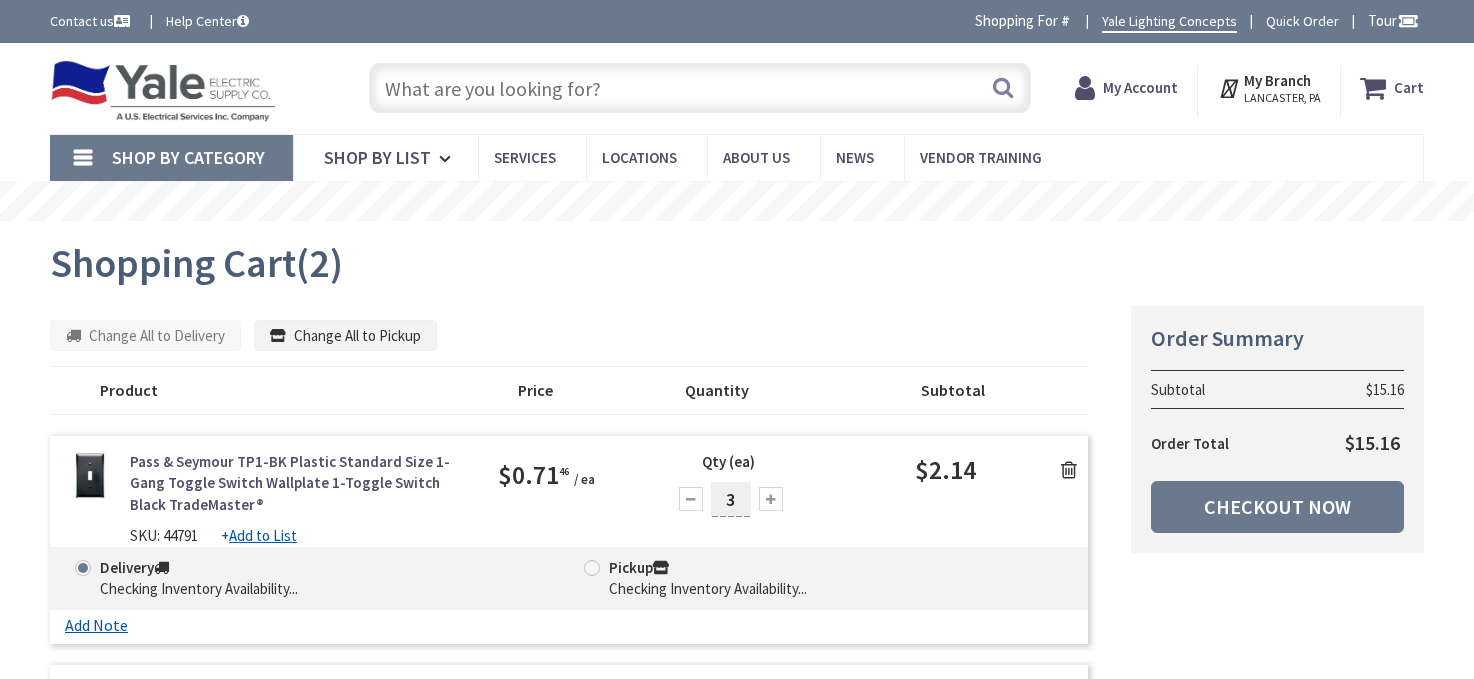 scroll, scrollTop: 0, scrollLeft: 0, axis: both 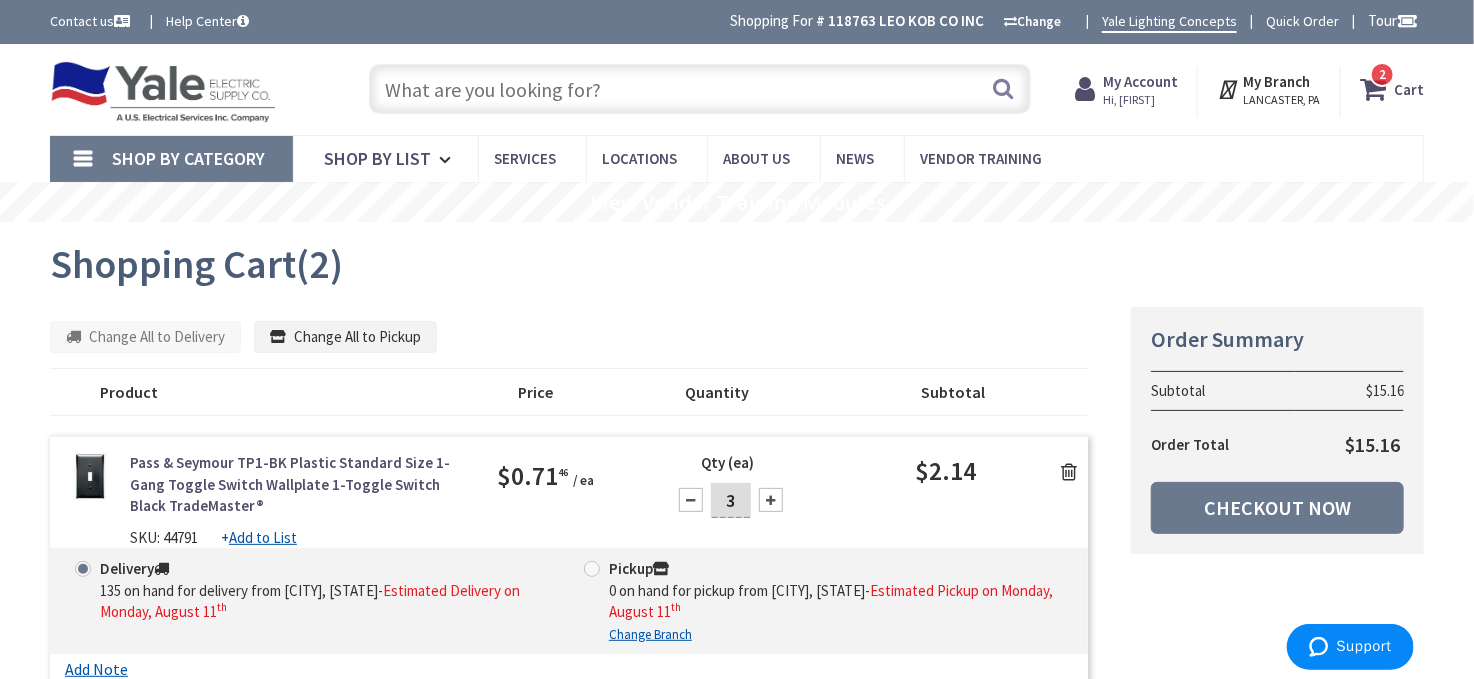 click at bounding box center [700, 89] 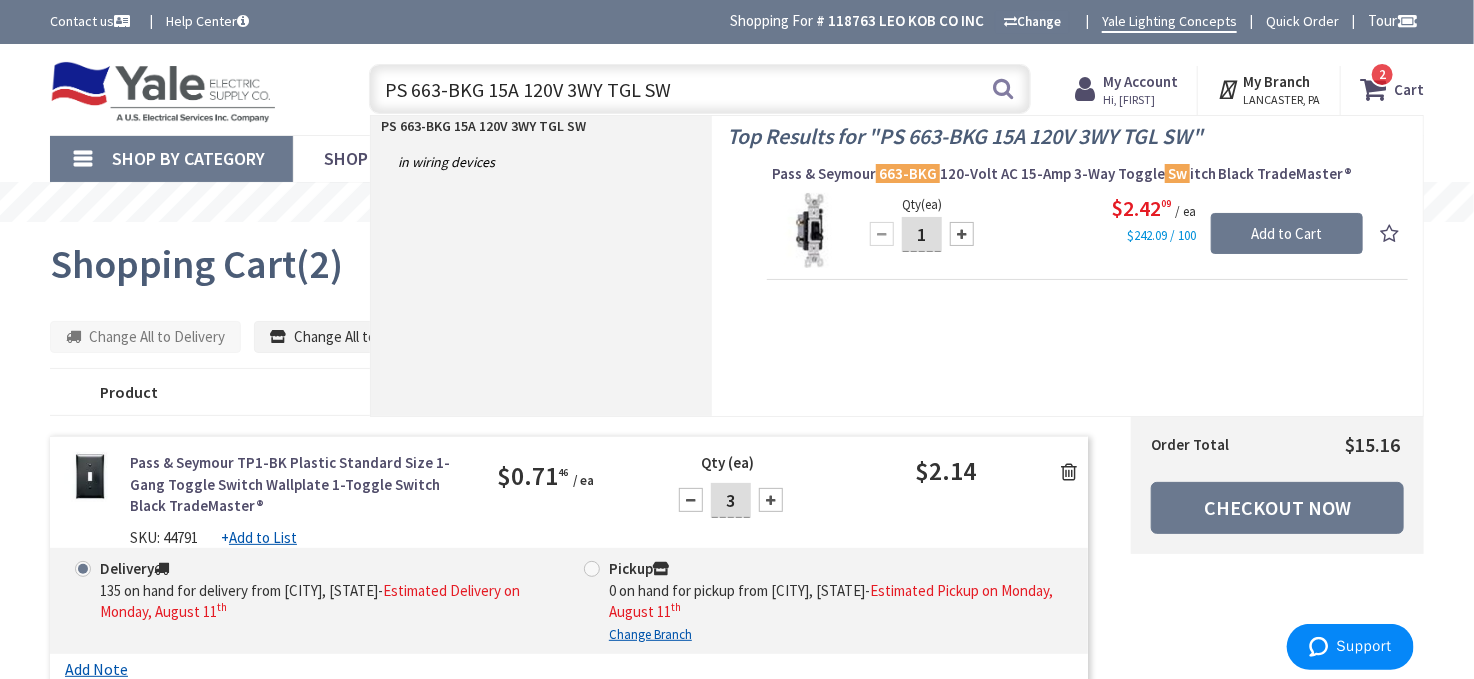 type on "PS 663-BKG 15A 120V 3WY TGL SW" 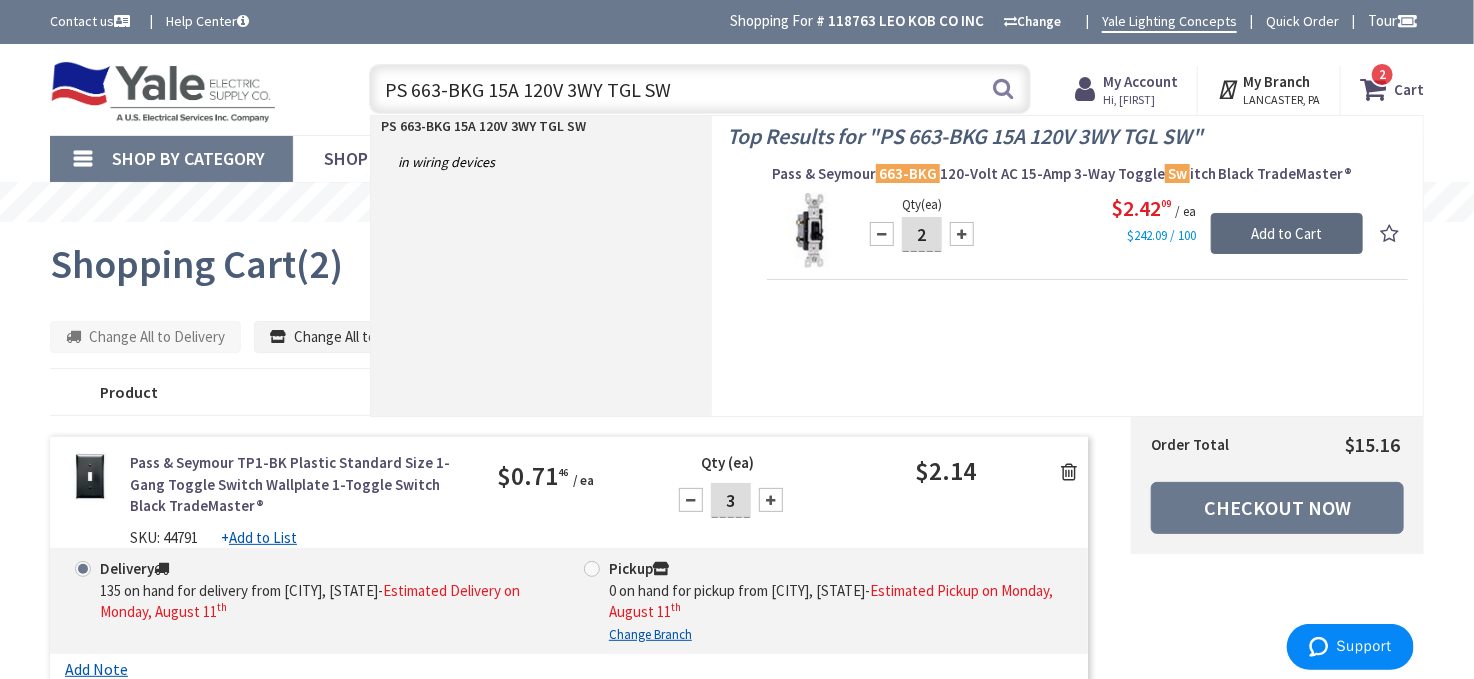 click on "Add to Cart" at bounding box center (1287, 234) 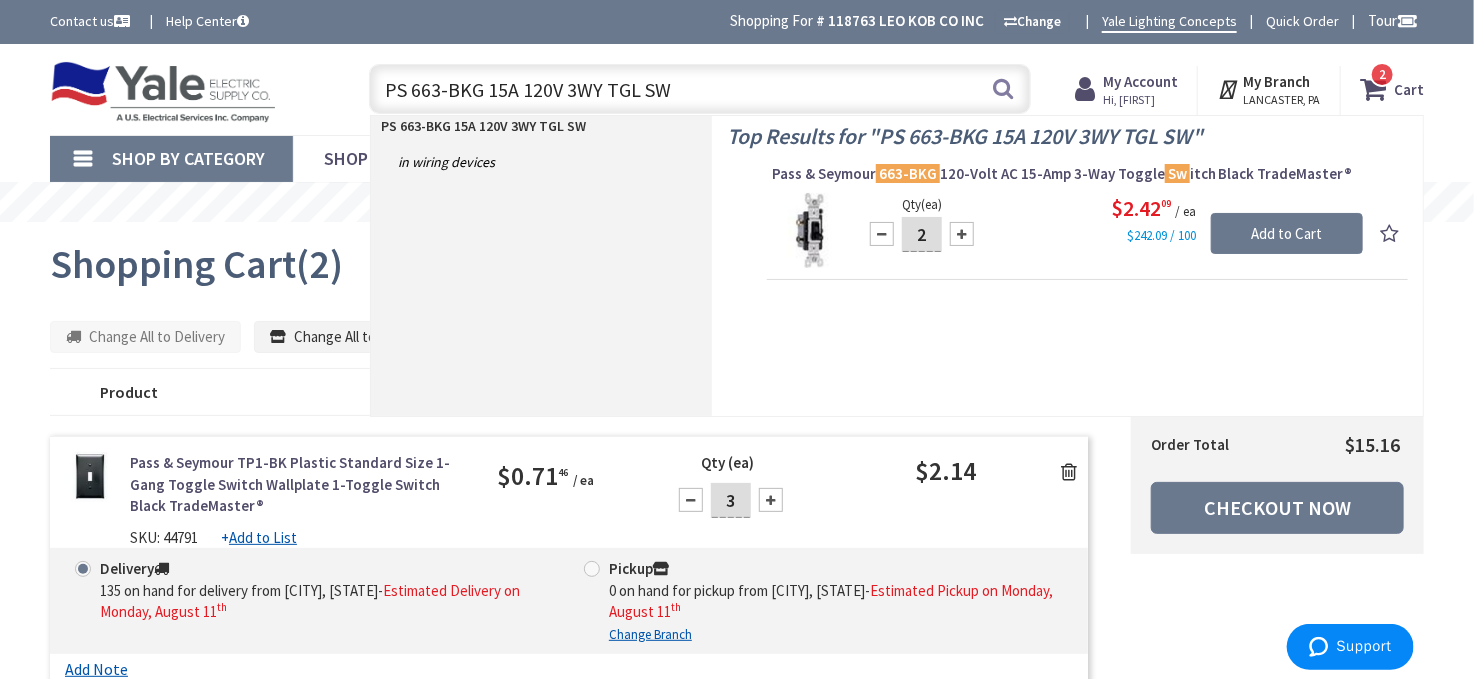click on "Some items in your cart are not available and will cause your order to be held. Please review your cart items.
Some items in your cart are discontinued.
Change All to Delivery
Change All to Pickup
No Item Selected
Product
Price
Quantity
Subtotal
46" at bounding box center [561, 632] 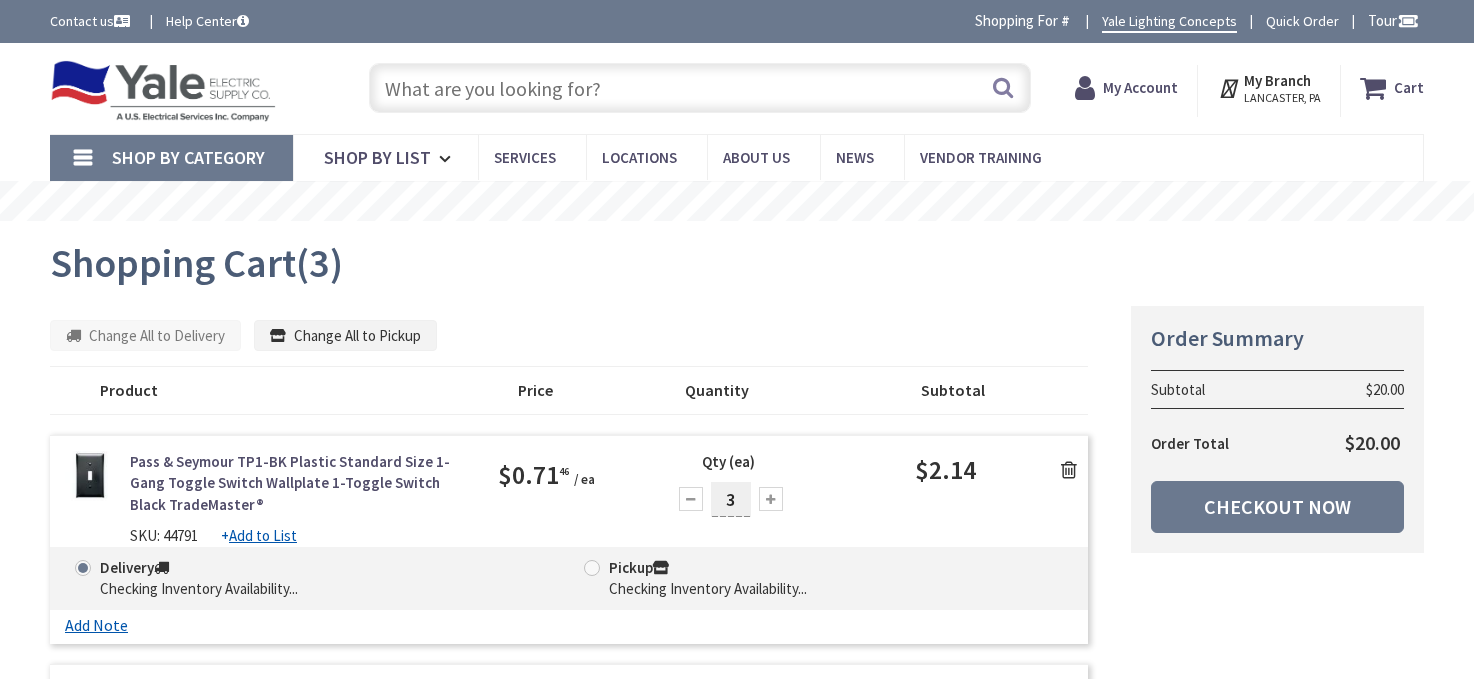 scroll, scrollTop: 151, scrollLeft: 0, axis: vertical 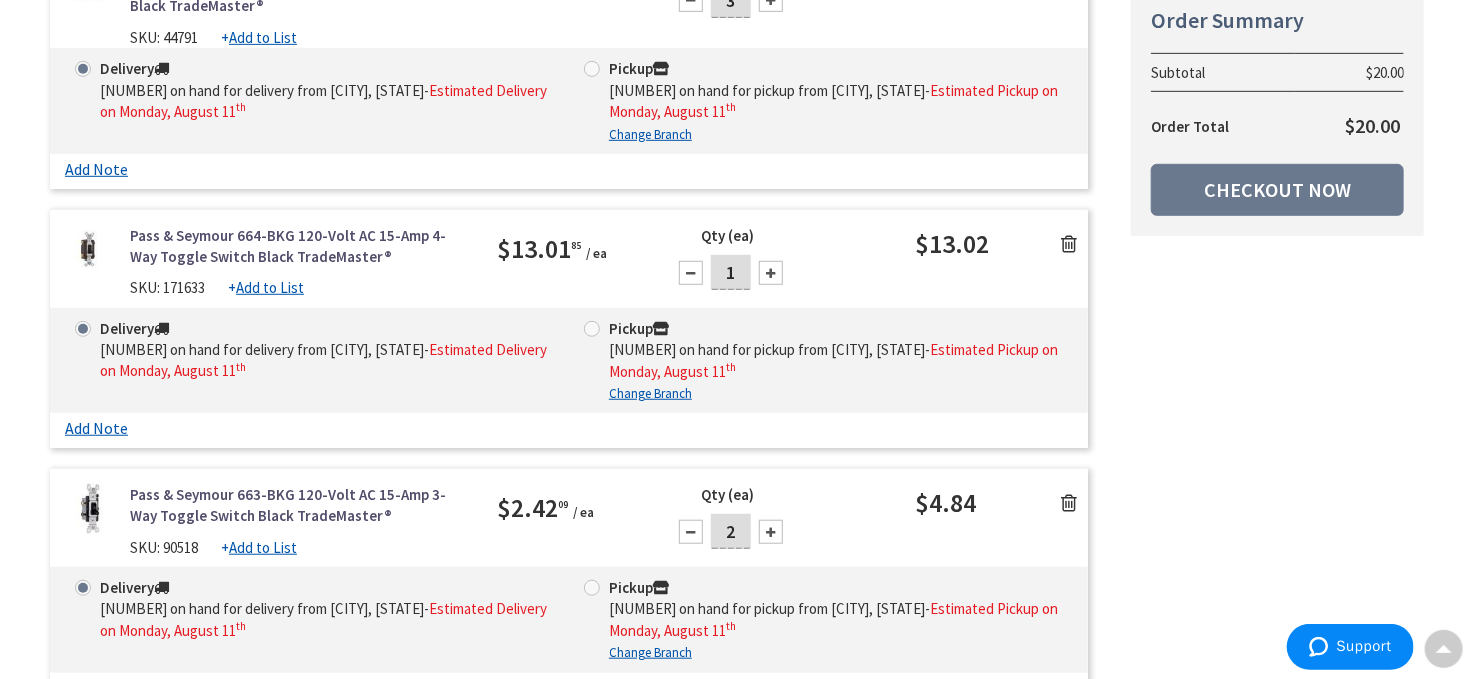 click on "Summary
Order Summary
Subtotal
$20.00
Order Total
$20.00
Checkout Now
Some items in your cart are not available and will cause your order to be held. Please review your cart items.
Some items in your cart are discontinued.
Product" at bounding box center [737, 261] 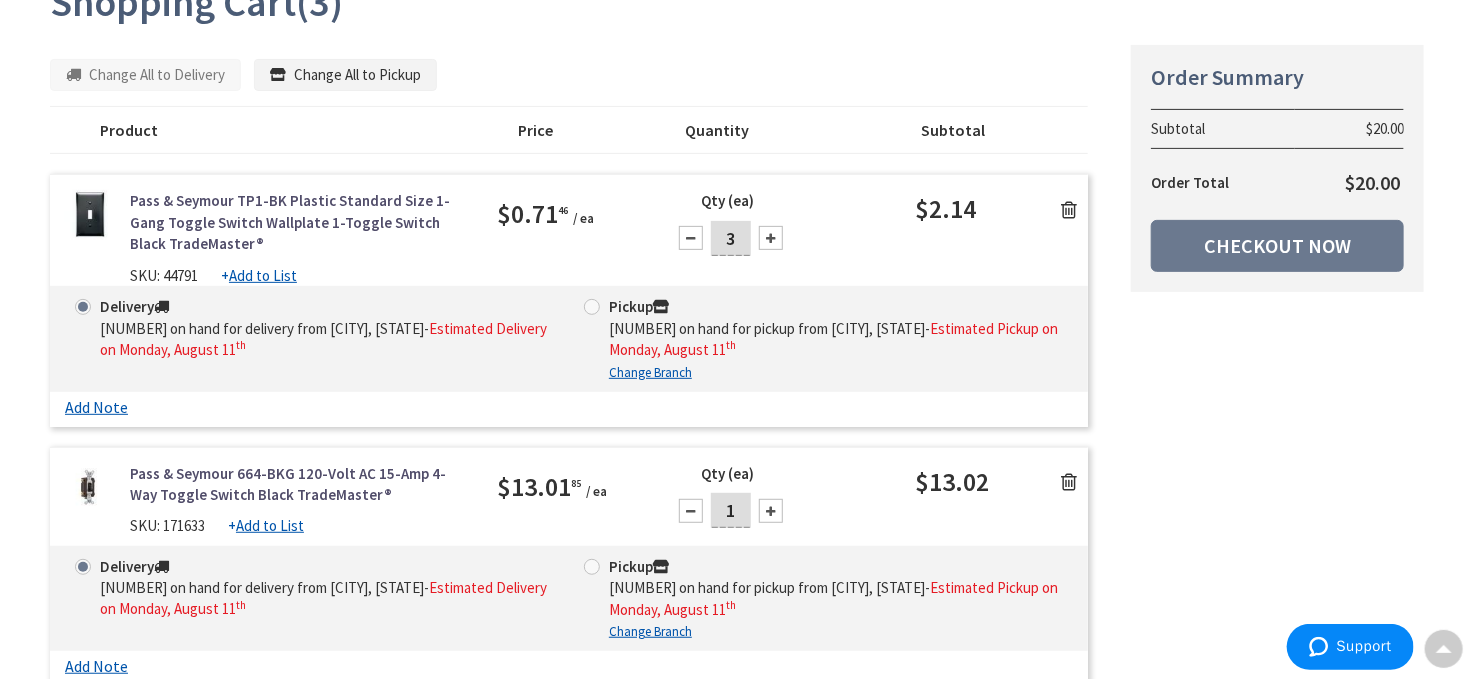 scroll, scrollTop: 100, scrollLeft: 0, axis: vertical 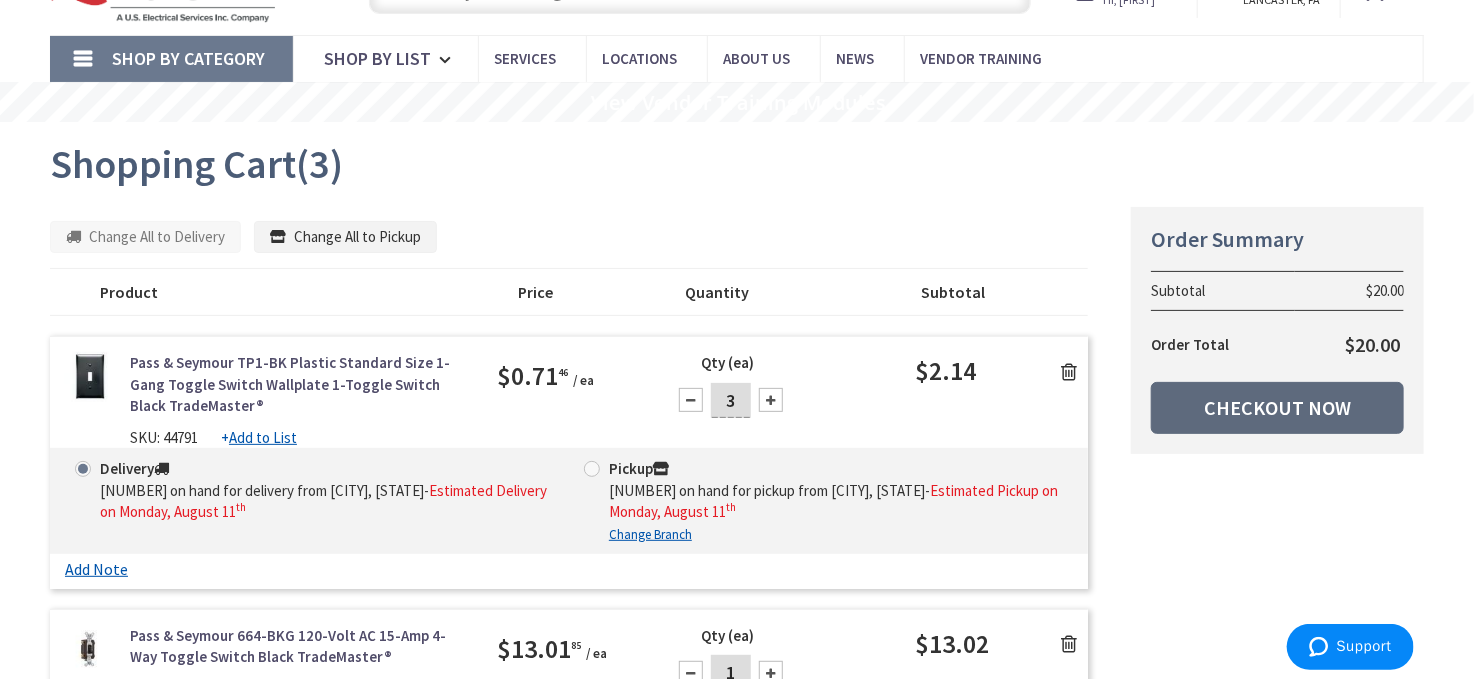 click on "Checkout Now" at bounding box center (1277, 408) 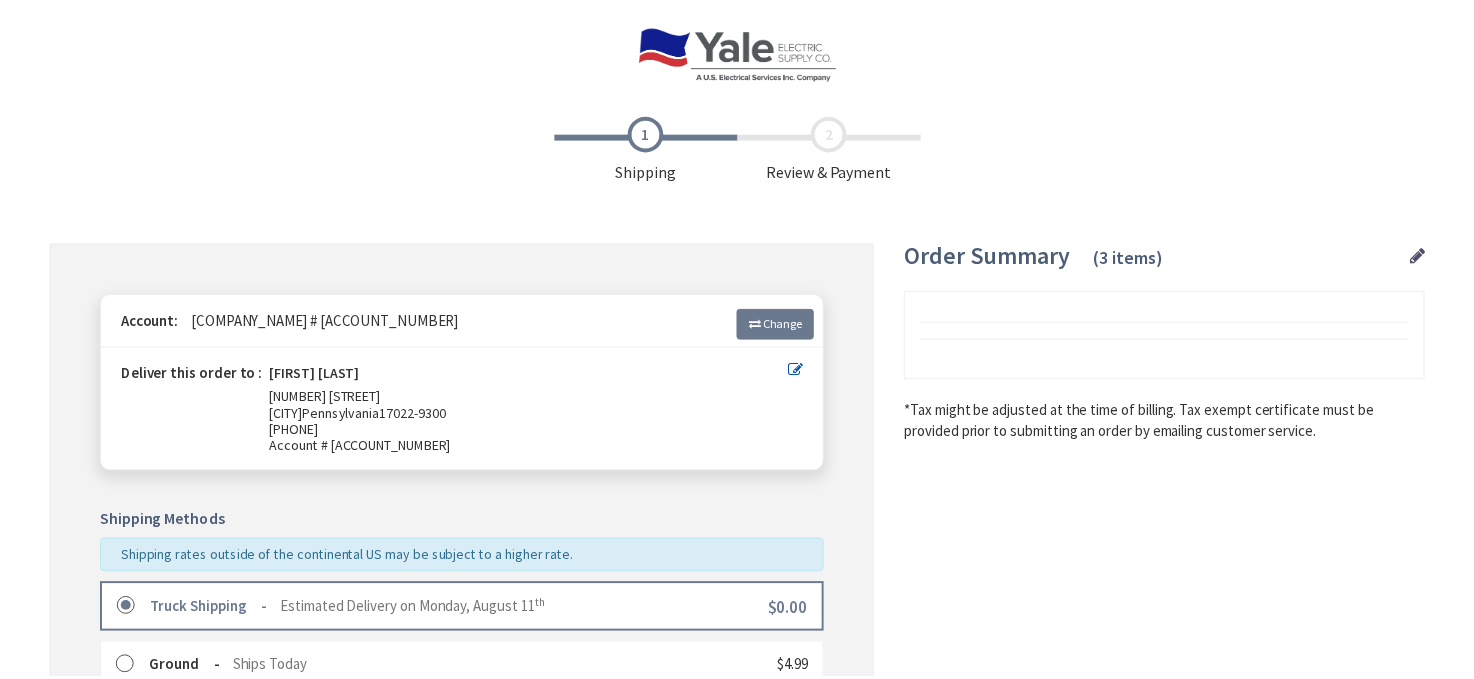 scroll, scrollTop: 0, scrollLeft: 0, axis: both 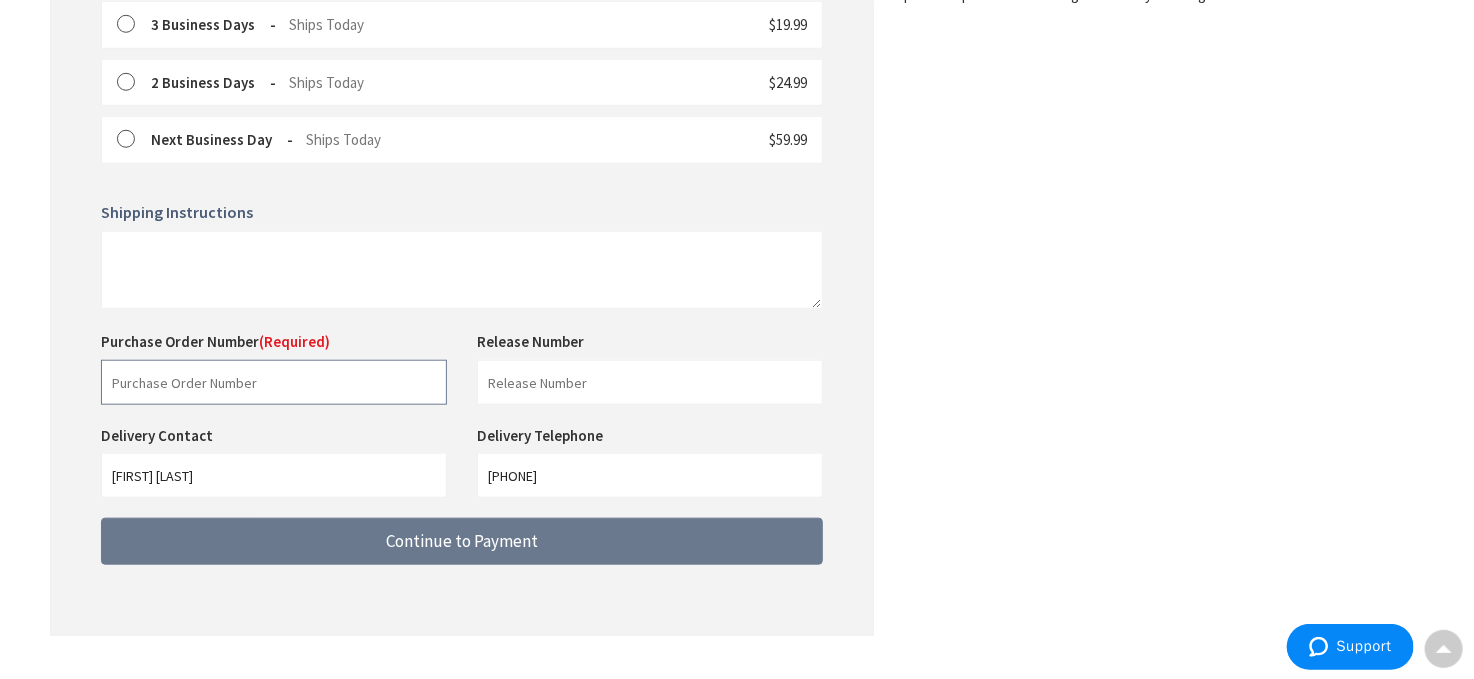 click at bounding box center [274, 382] 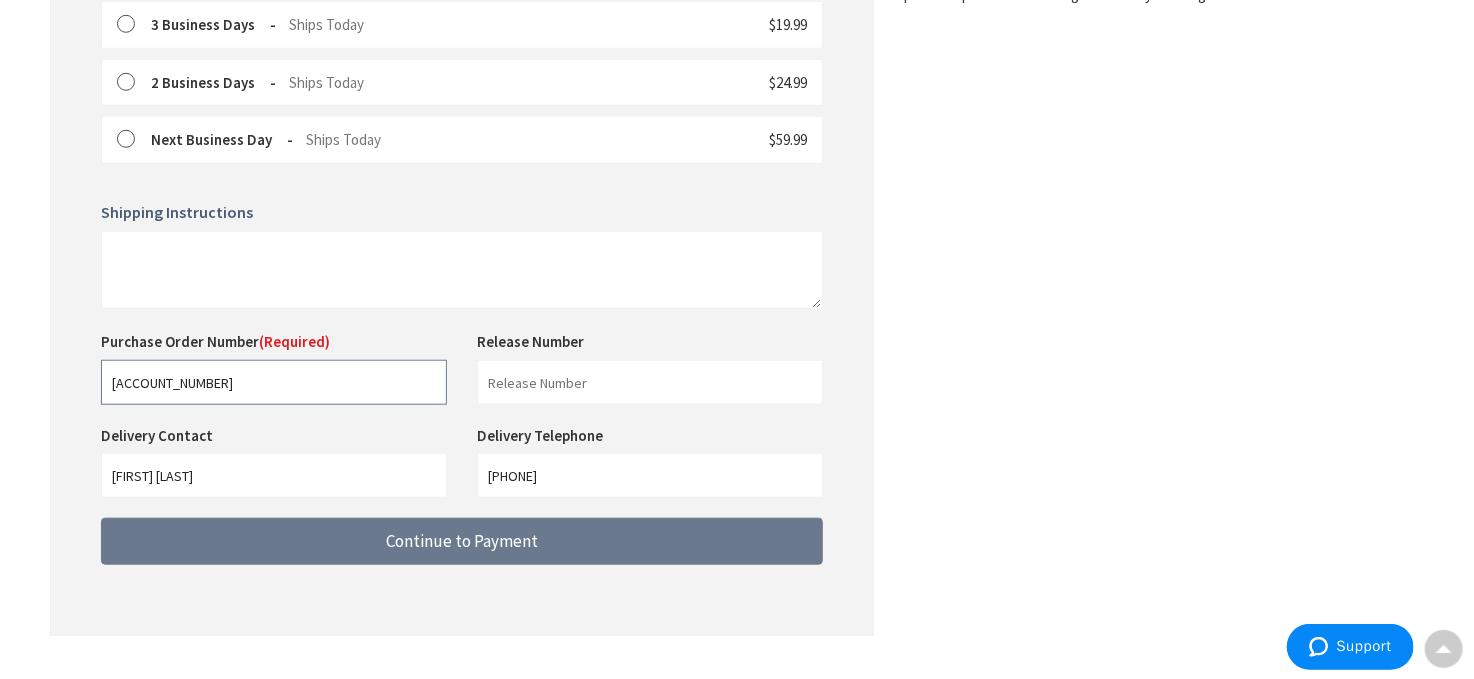 type on "26659142" 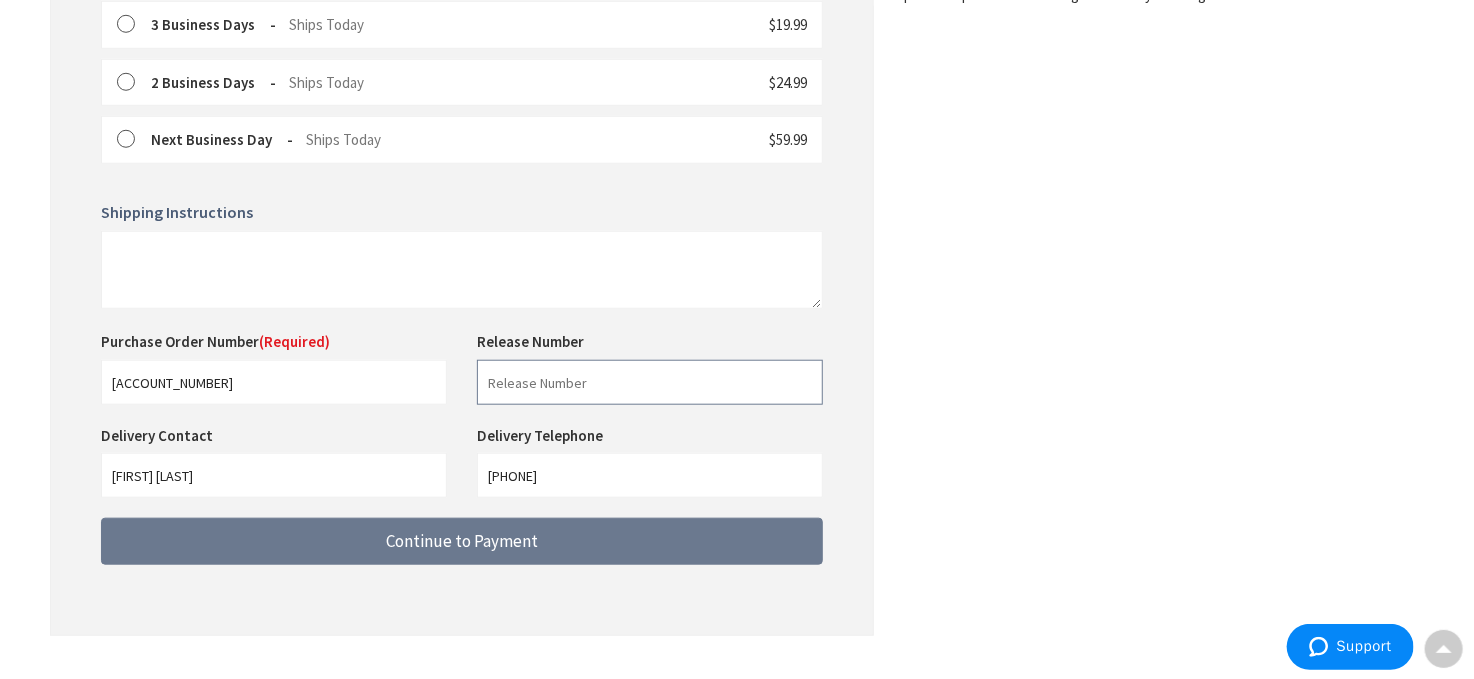 click at bounding box center (650, 382) 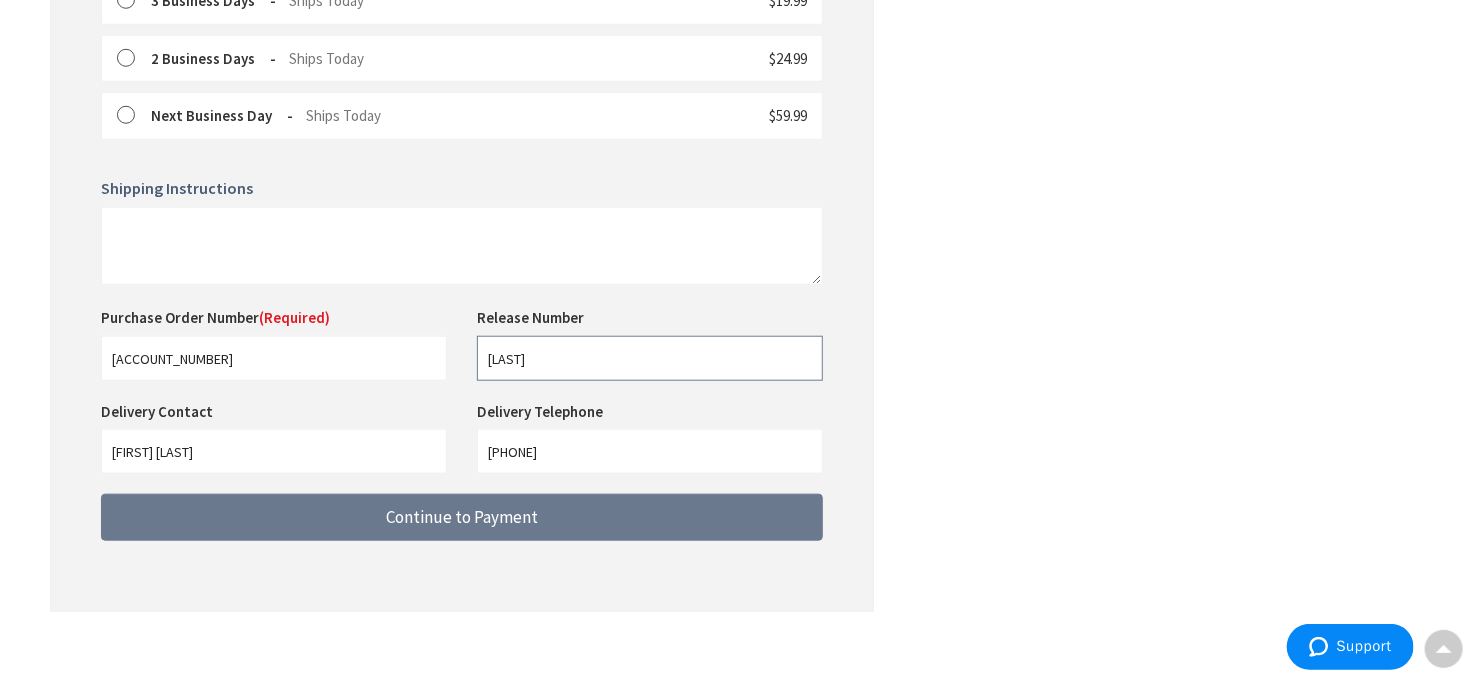 scroll, scrollTop: 737, scrollLeft: 0, axis: vertical 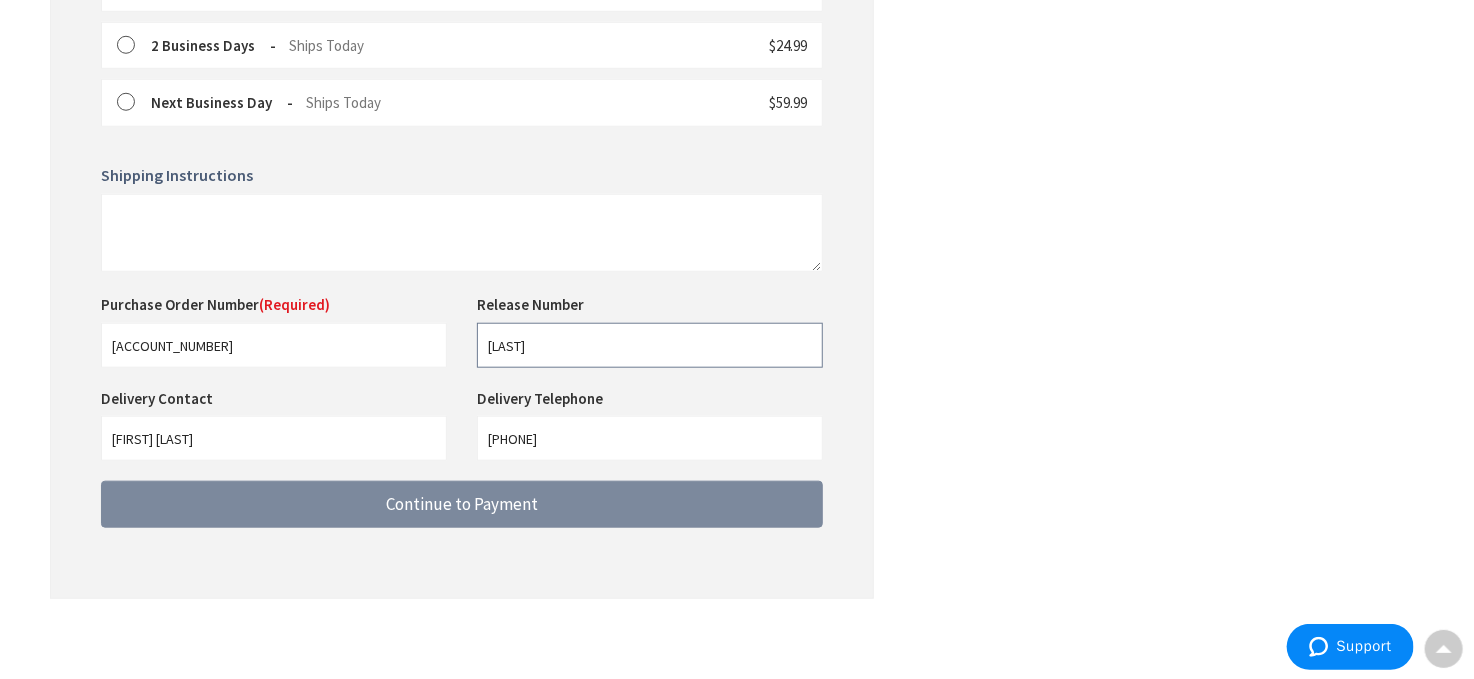 type on "Fitzgerald" 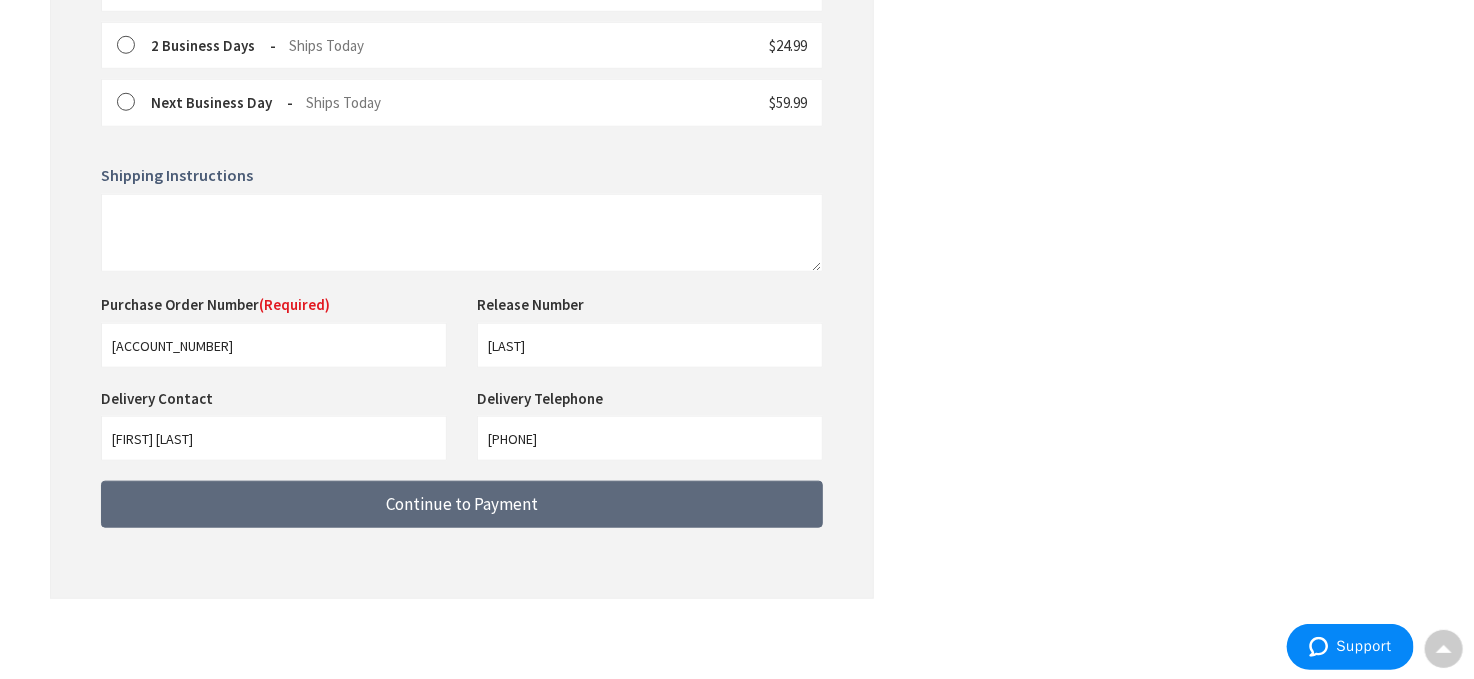 click on "Continue to Payment" at bounding box center [462, 504] 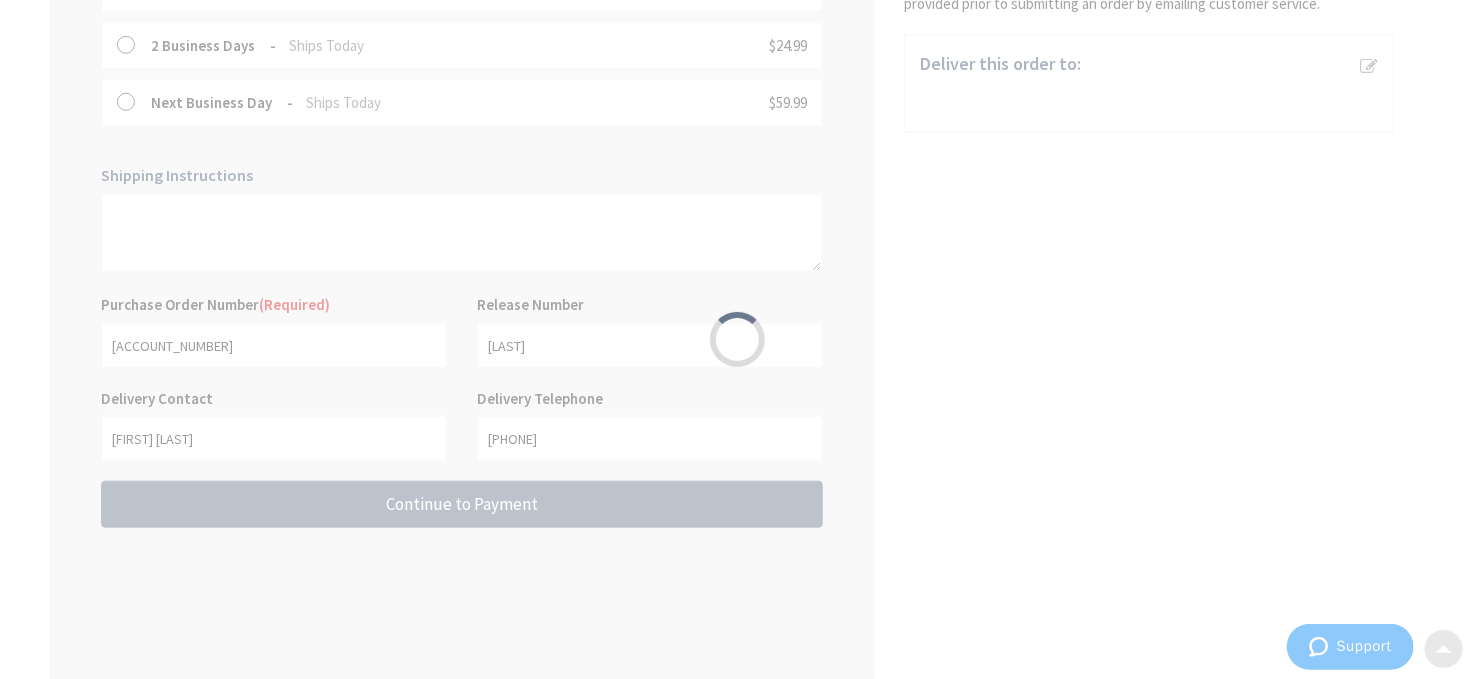 scroll, scrollTop: 0, scrollLeft: 0, axis: both 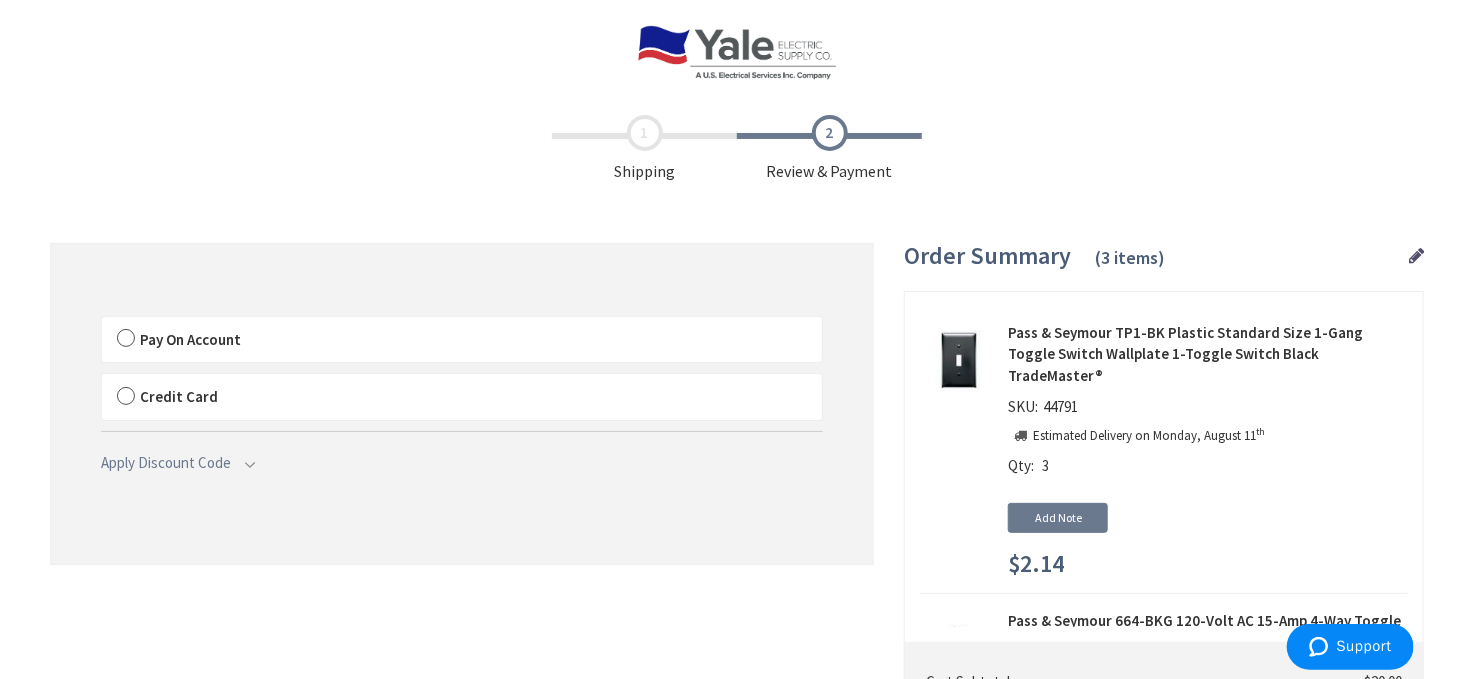 click on "Pay On Account" at bounding box center (190, 339) 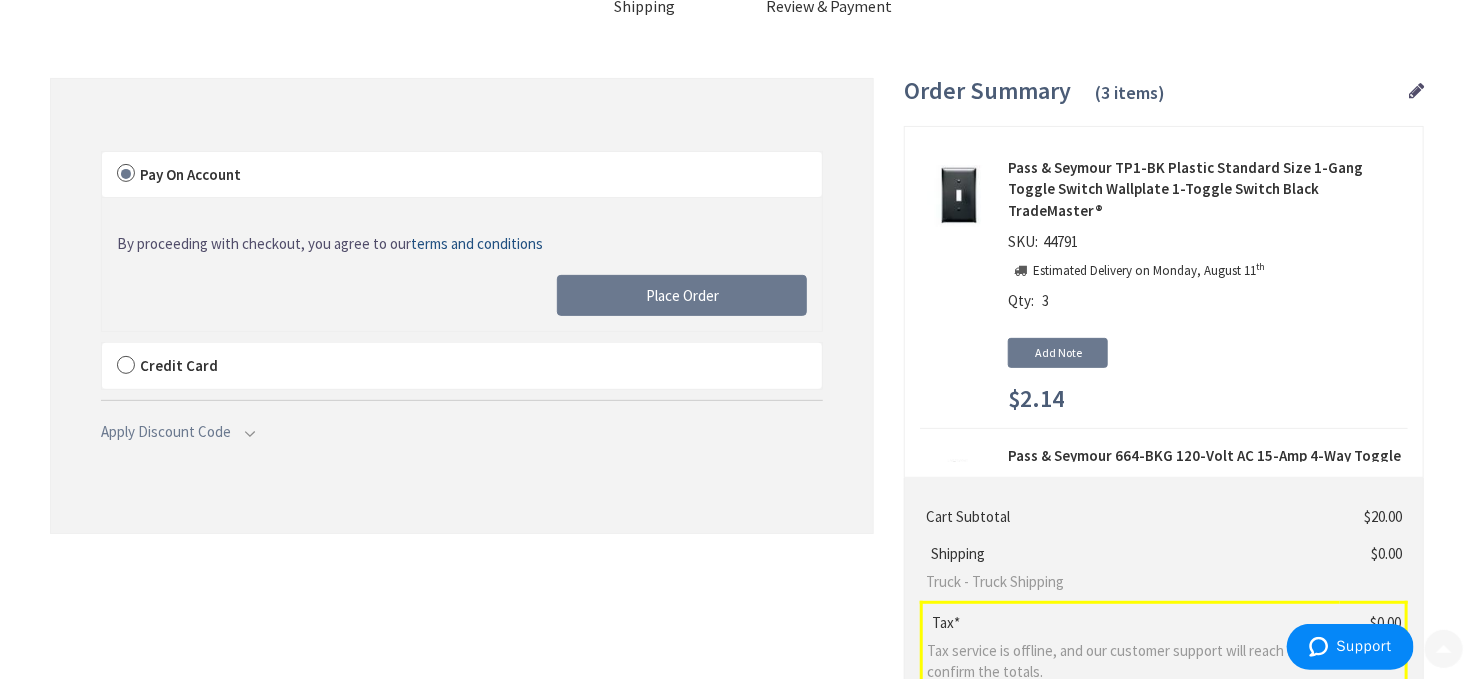 scroll, scrollTop: 200, scrollLeft: 0, axis: vertical 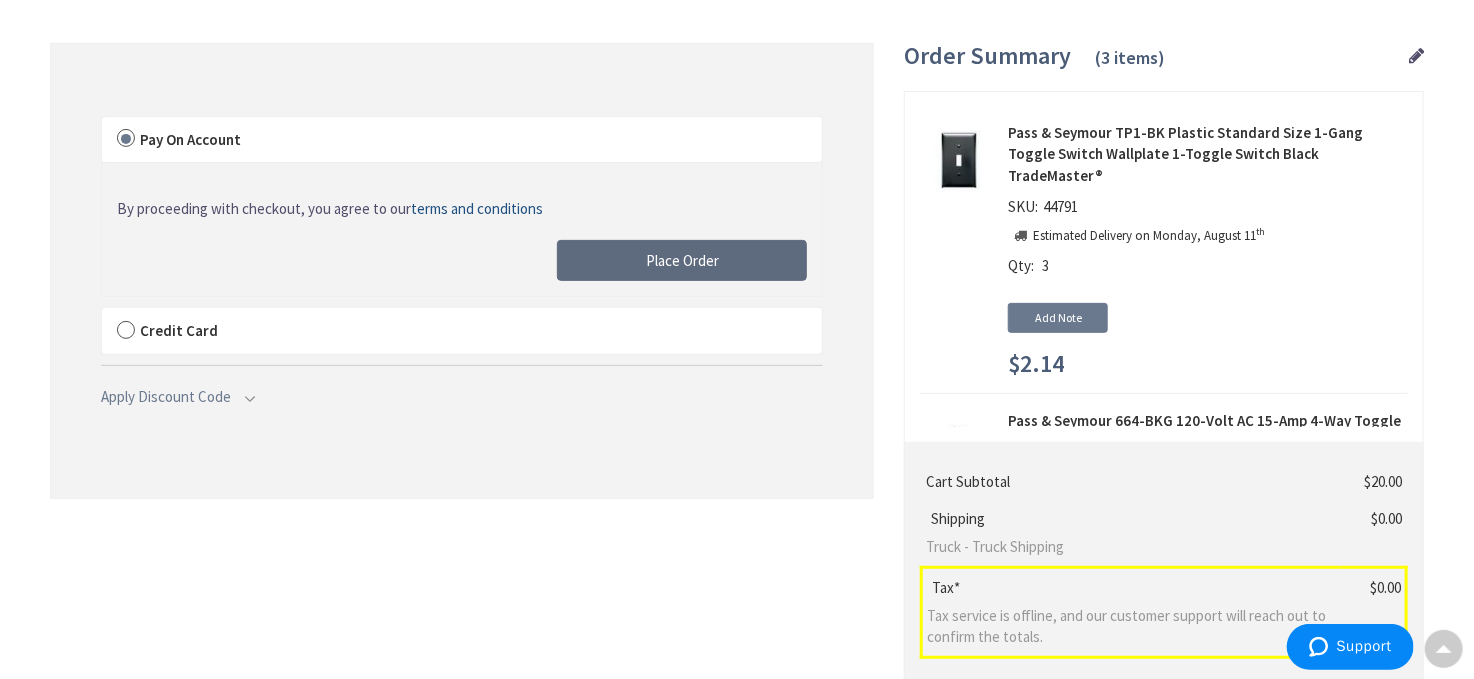 click on "Place Order" at bounding box center (682, 261) 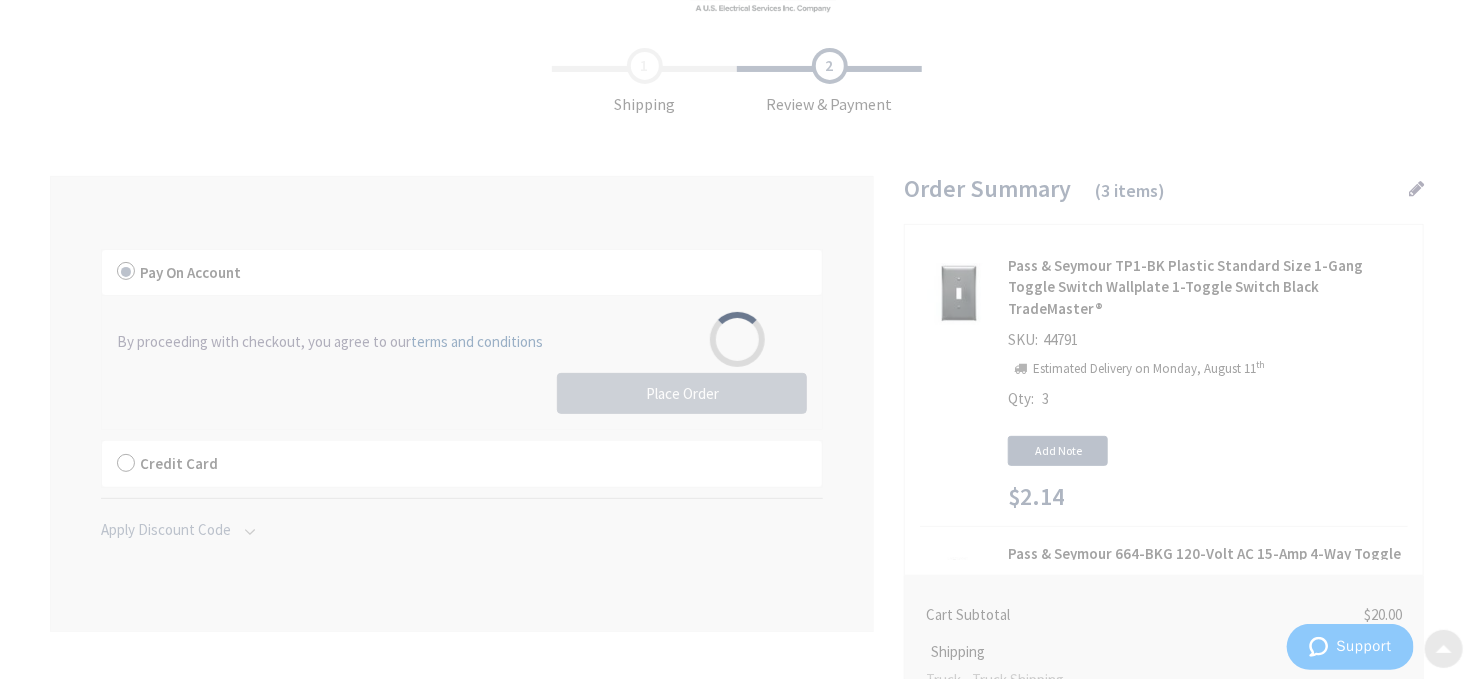 scroll, scrollTop: 33, scrollLeft: 0, axis: vertical 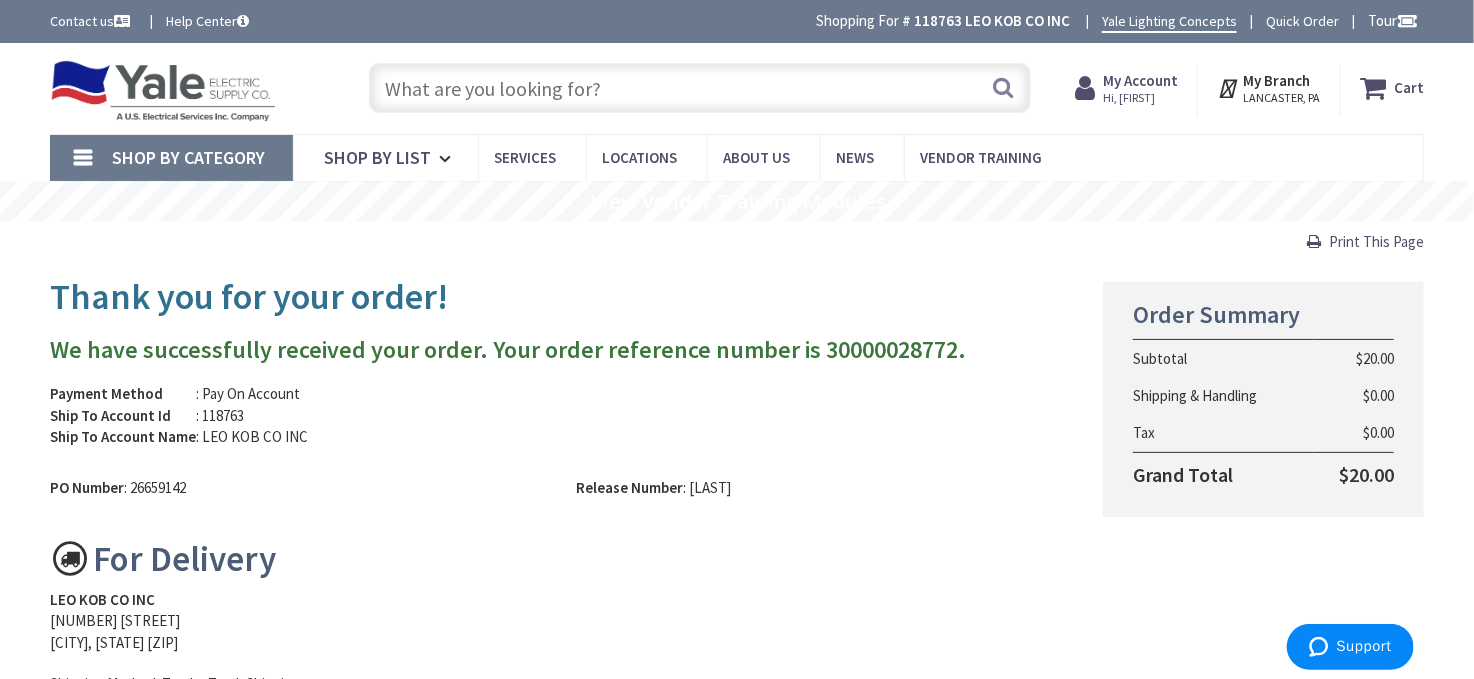 drag, startPoint x: 1358, startPoint y: 237, endPoint x: 1142, endPoint y: 595, distance: 418.1148 